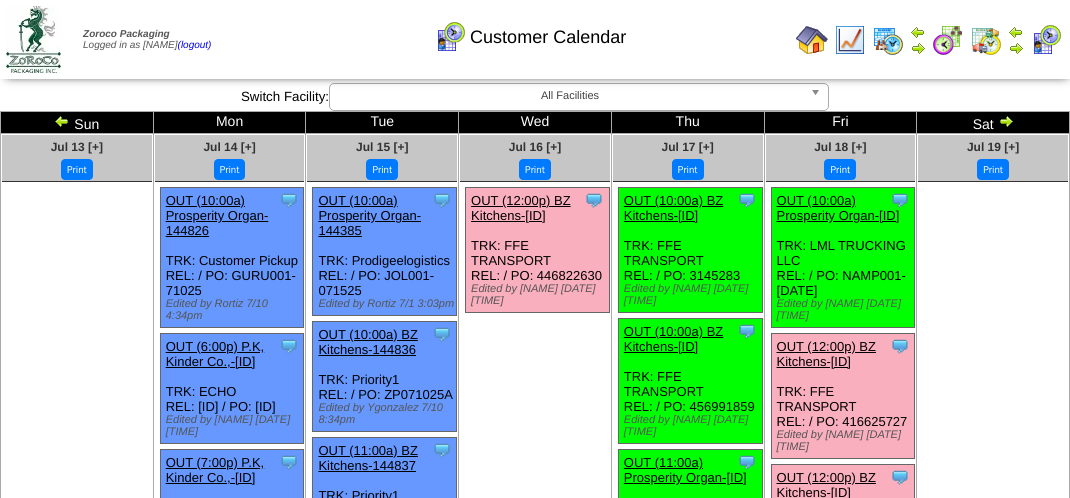 scroll, scrollTop: 400, scrollLeft: 0, axis: vertical 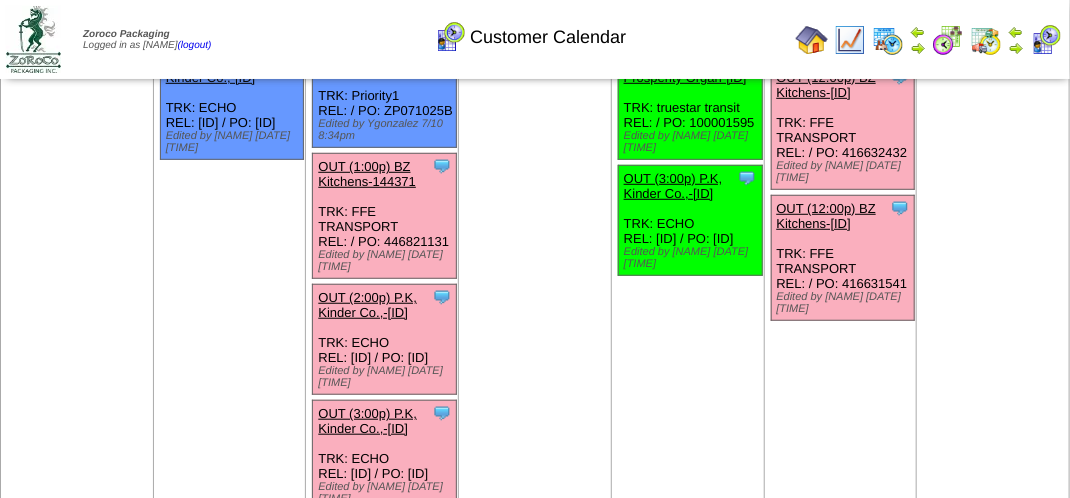 drag, startPoint x: 380, startPoint y: 282, endPoint x: 376, endPoint y: 292, distance: 10.770329 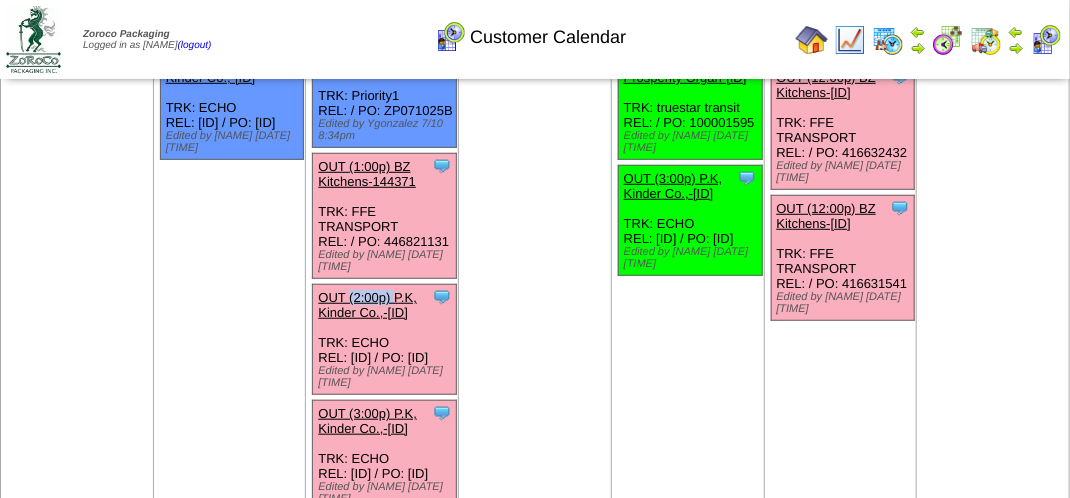 drag, startPoint x: 376, startPoint y: 295, endPoint x: 390, endPoint y: 310, distance: 20.518284 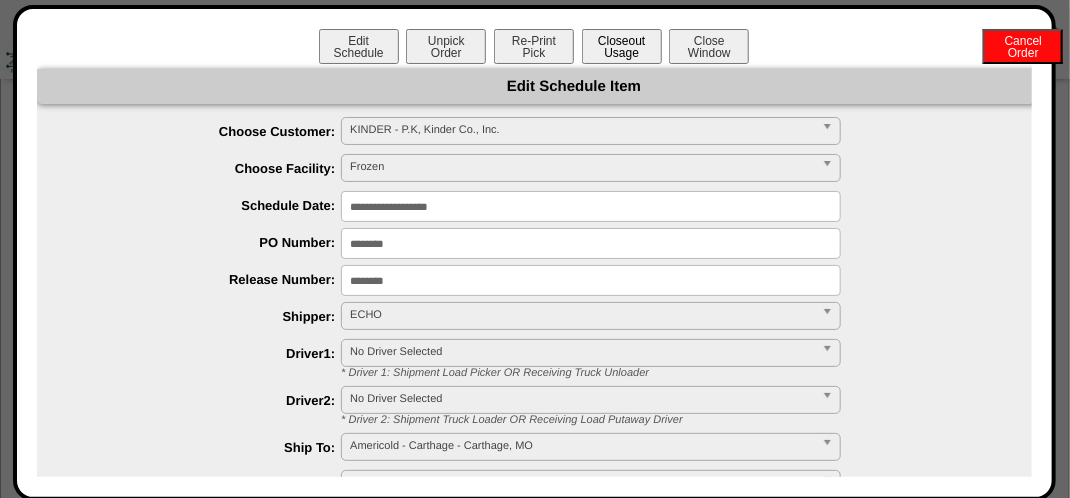 click on "Closeout Usage" at bounding box center (622, 46) 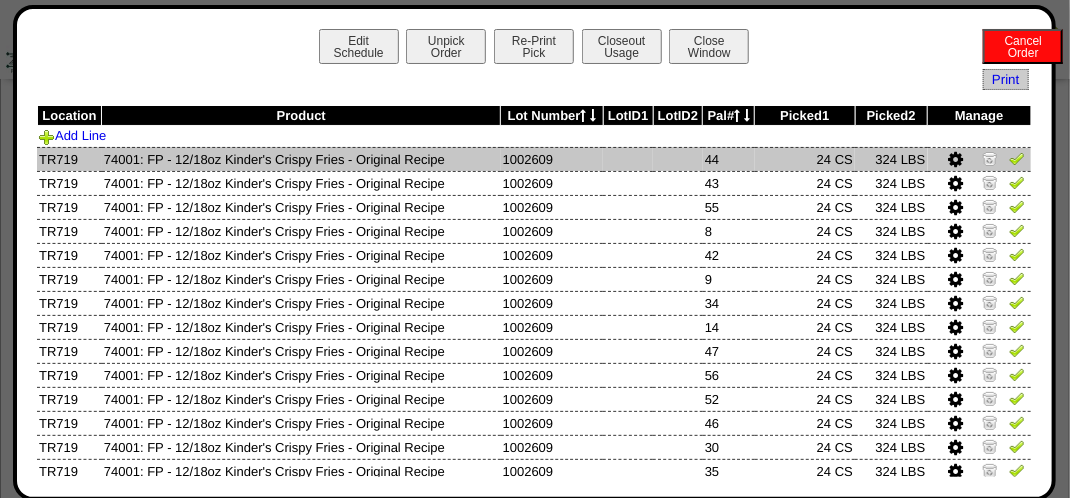click at bounding box center [980, 159] 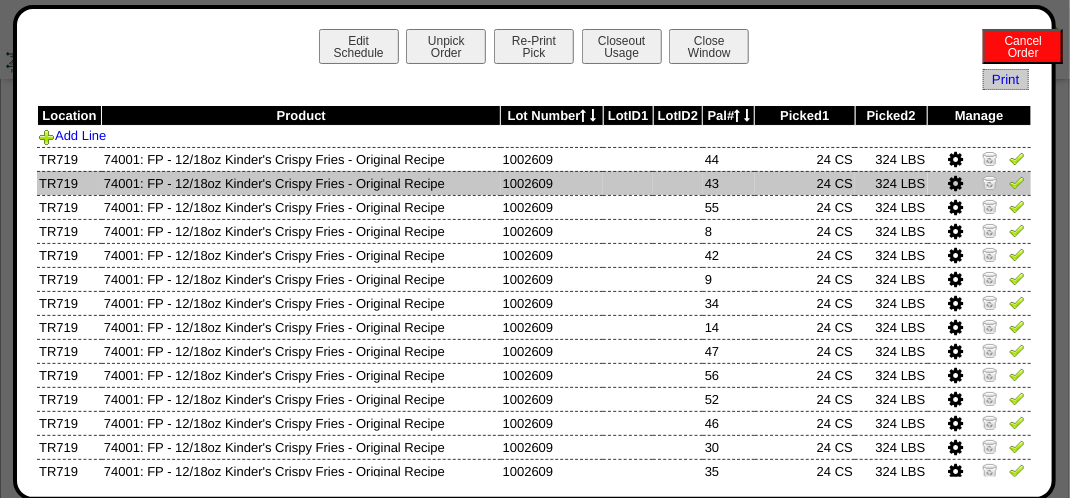click at bounding box center (1017, 182) 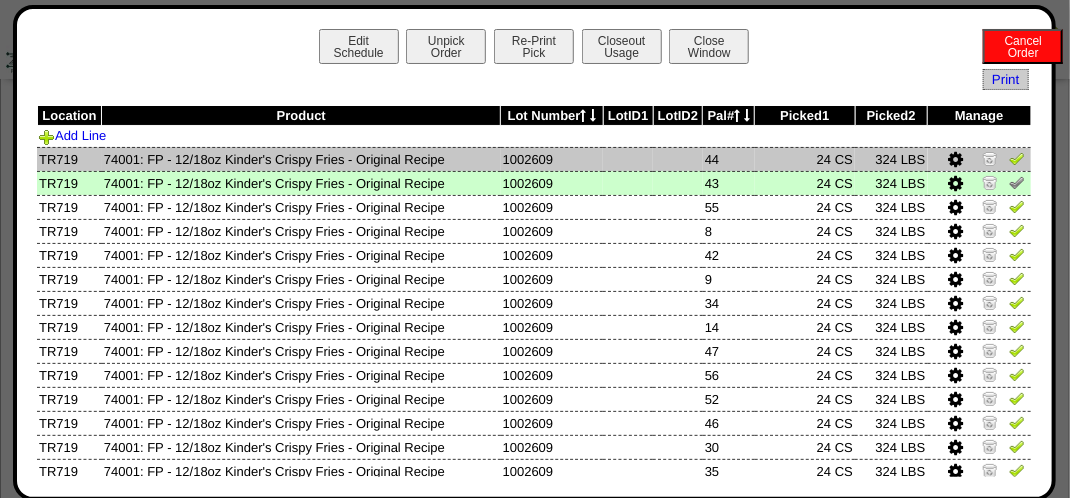 click at bounding box center [1017, 158] 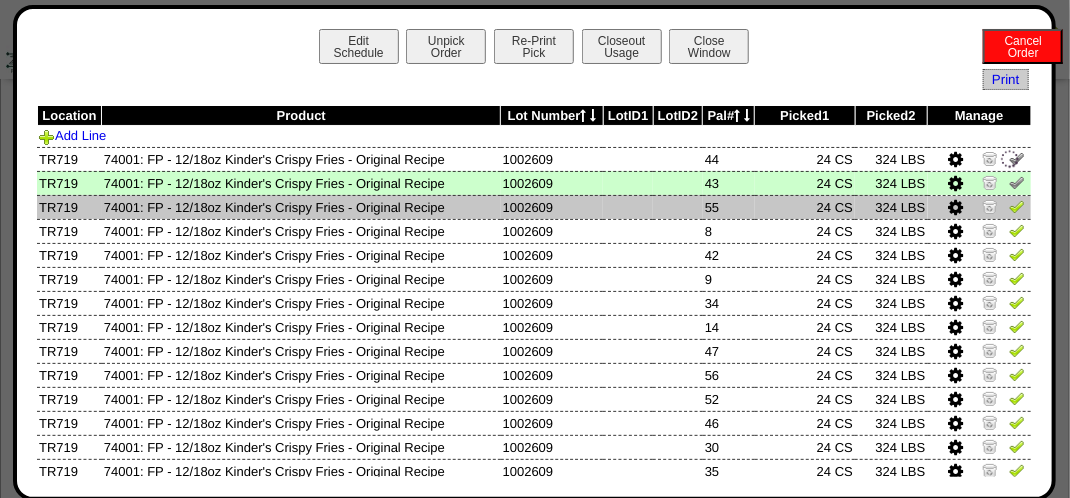 click at bounding box center [1017, 206] 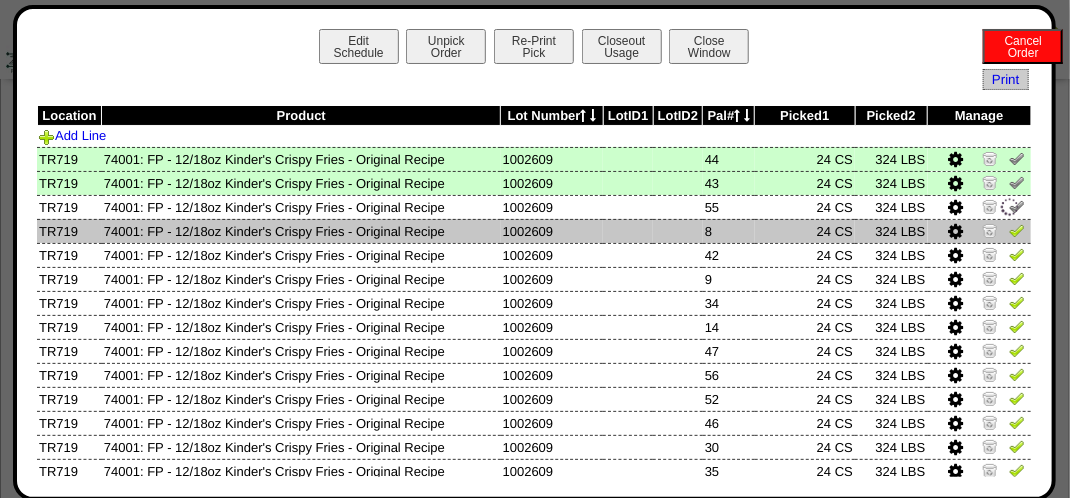 click at bounding box center (1017, 230) 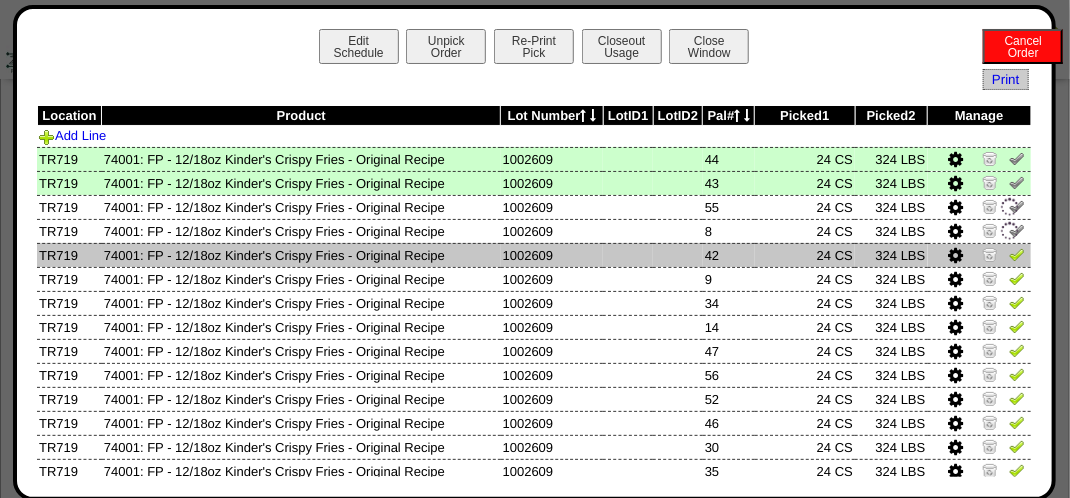 click at bounding box center [1017, 254] 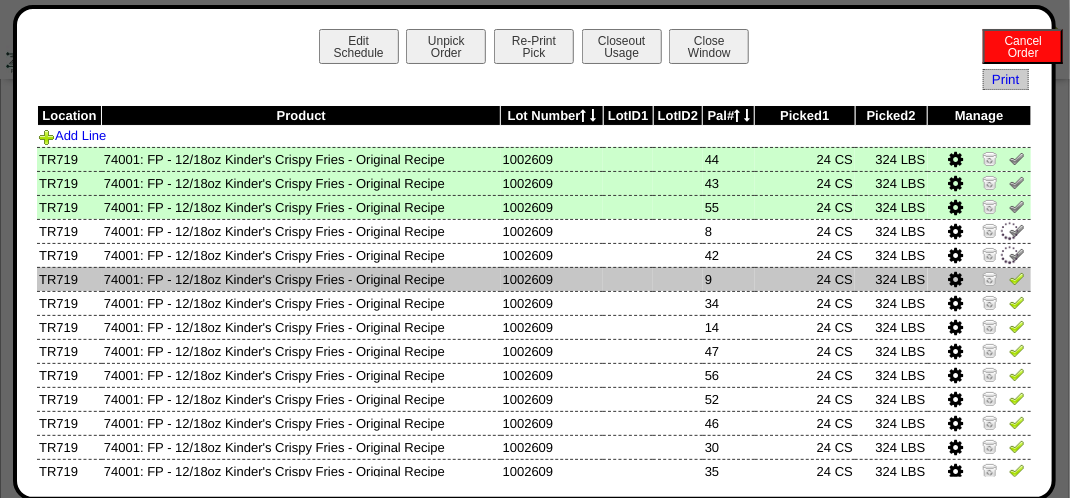click at bounding box center (980, 279) 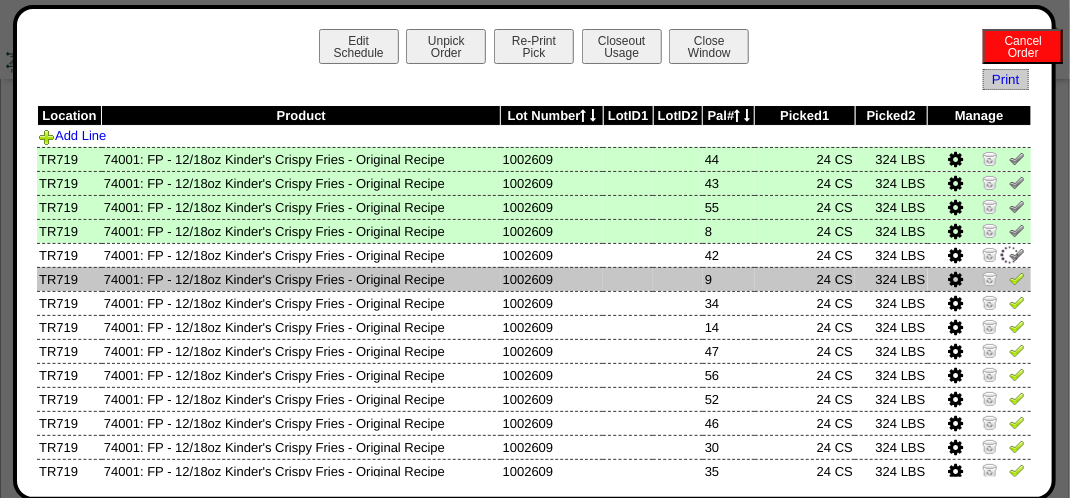 click at bounding box center (1017, 278) 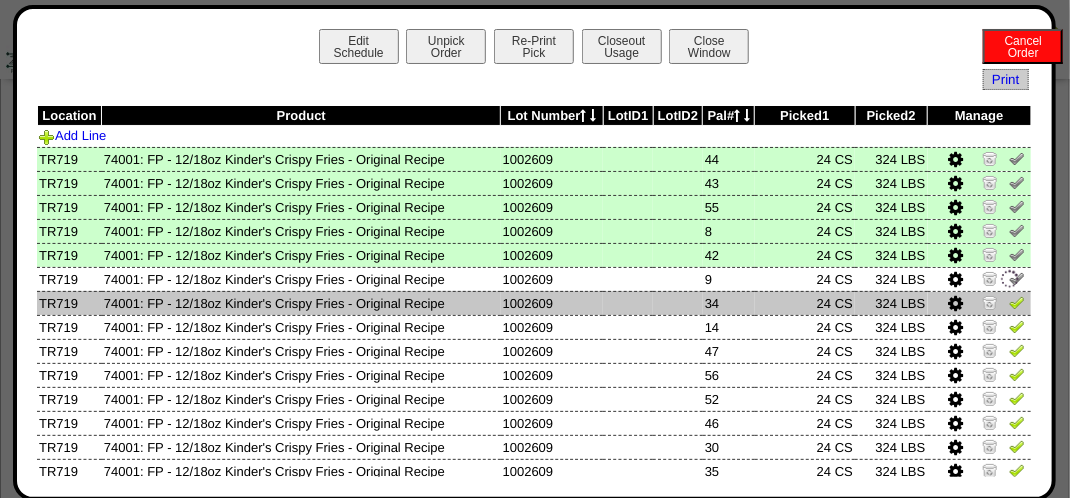 click at bounding box center [1017, 302] 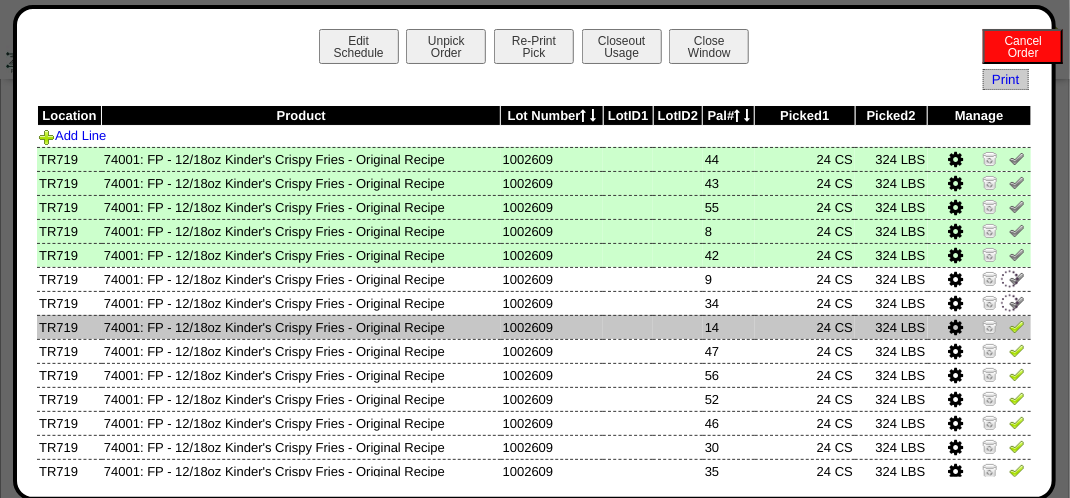 click at bounding box center [1017, 326] 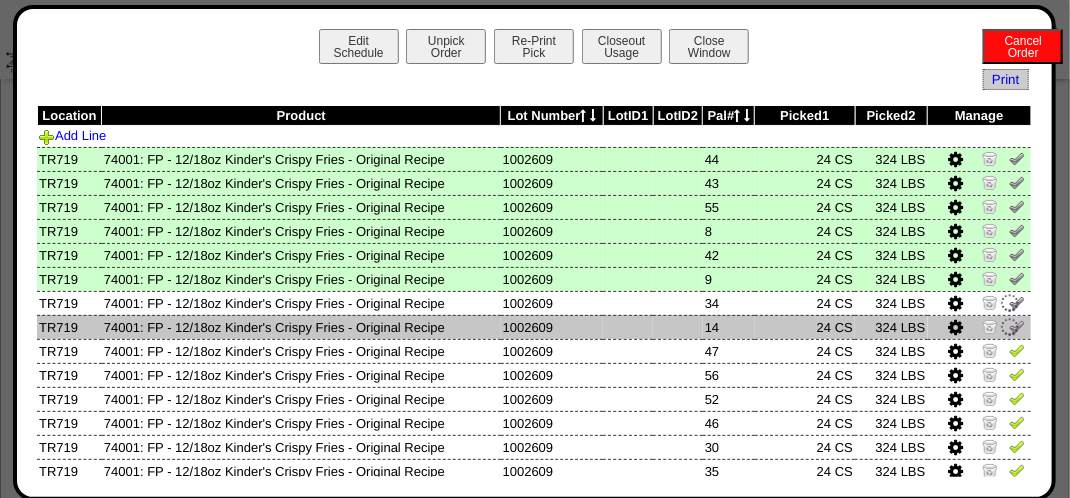 scroll, scrollTop: 100, scrollLeft: 0, axis: vertical 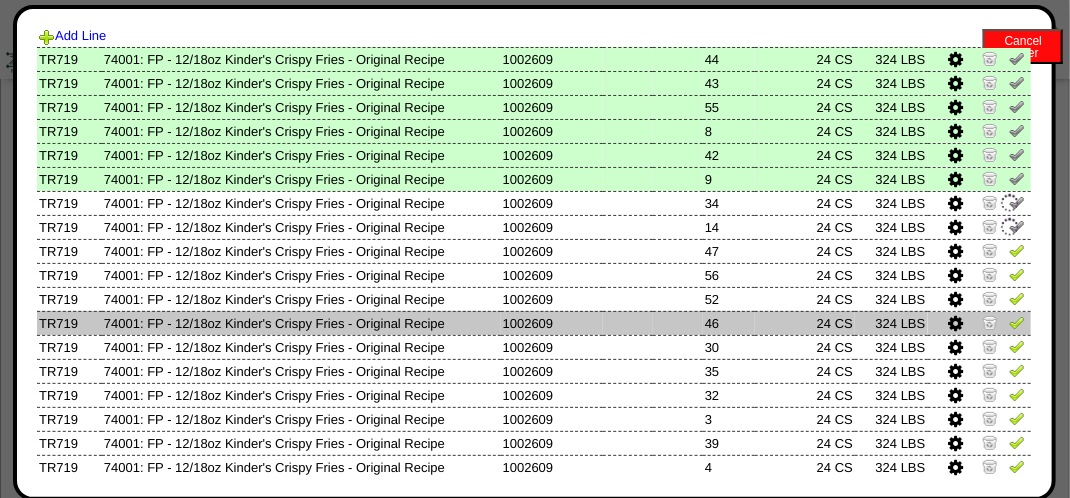 click at bounding box center (1017, 322) 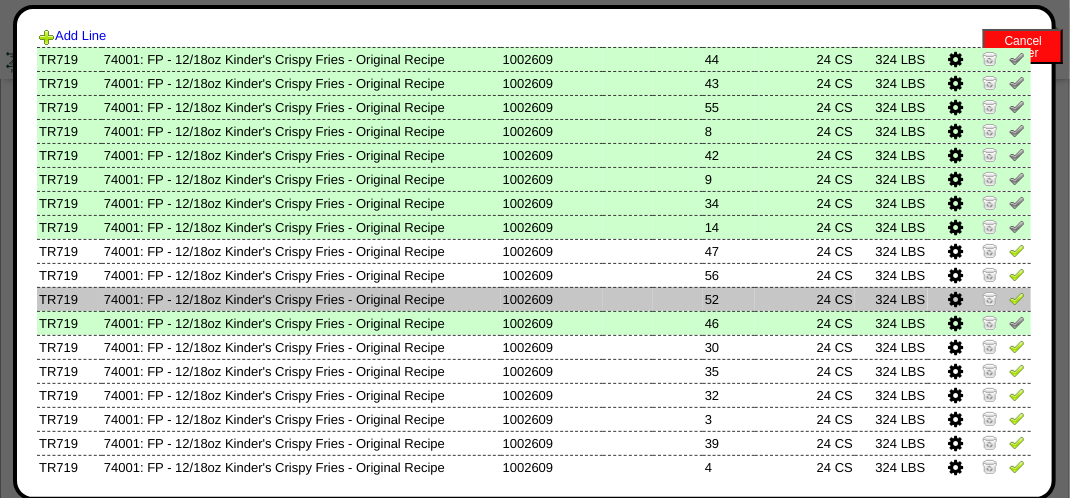 click at bounding box center [1017, 298] 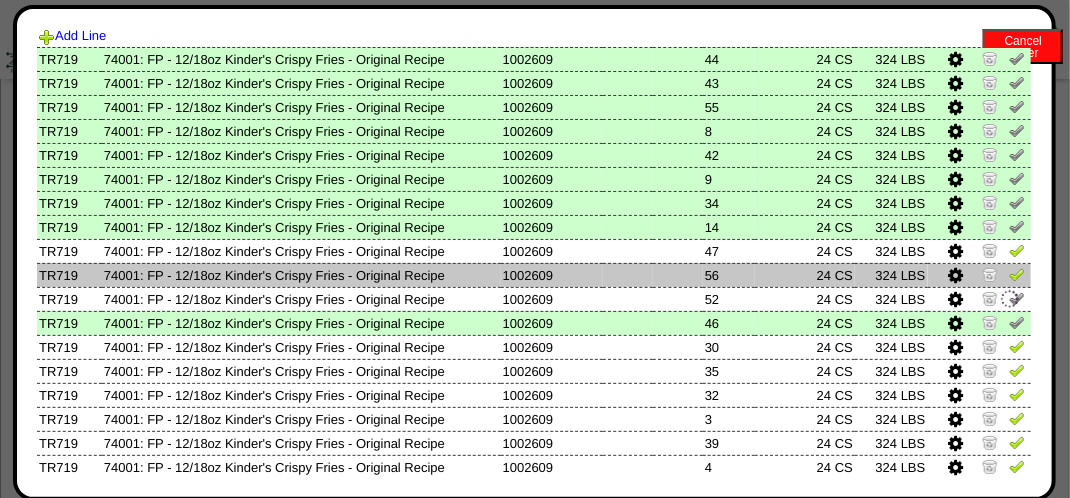 click at bounding box center [1017, 274] 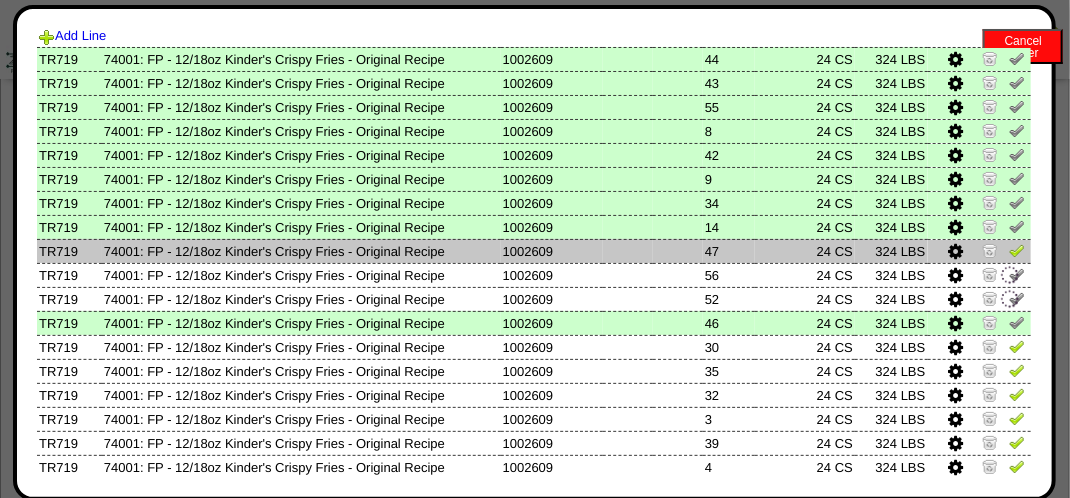 click at bounding box center [1017, 250] 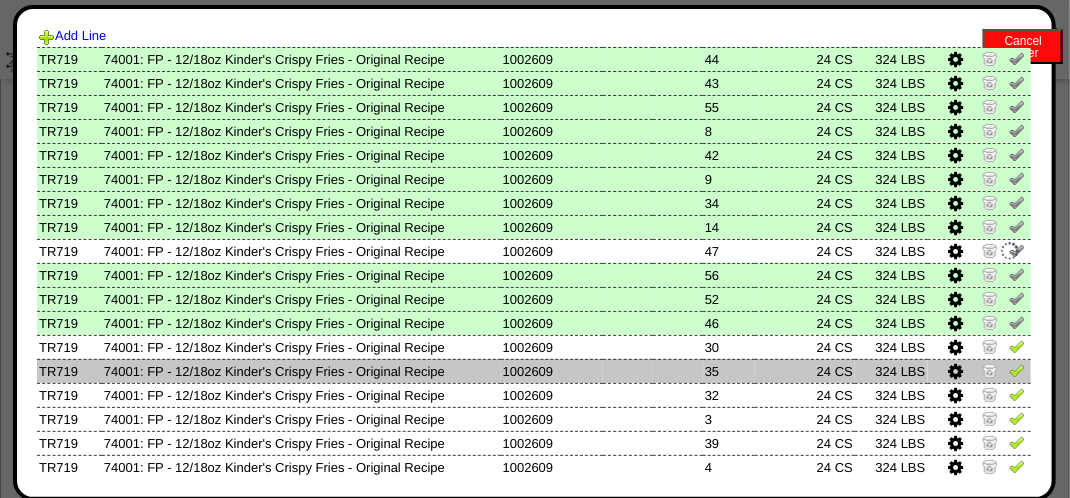 drag, startPoint x: 1001, startPoint y: 348, endPoint x: 1001, endPoint y: 374, distance: 26 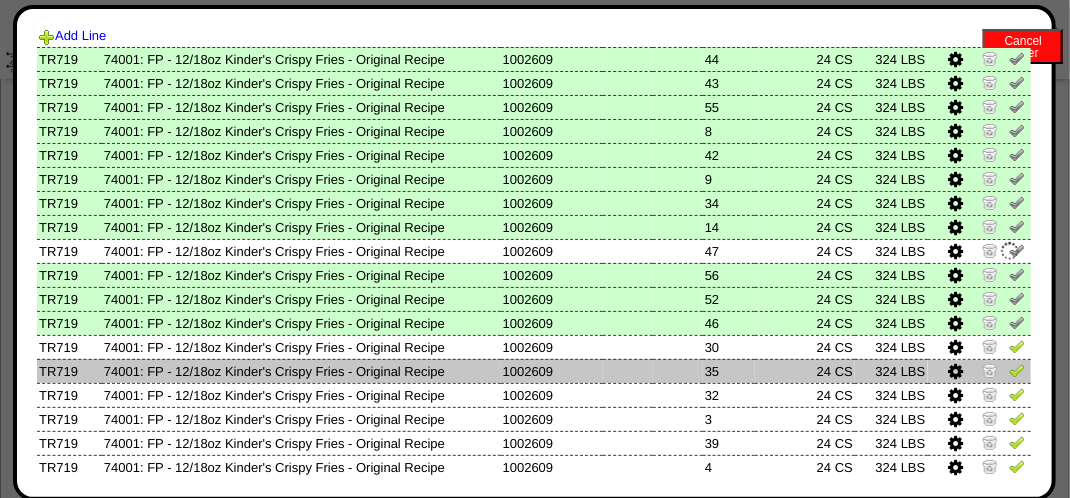 click at bounding box center (1017, 346) 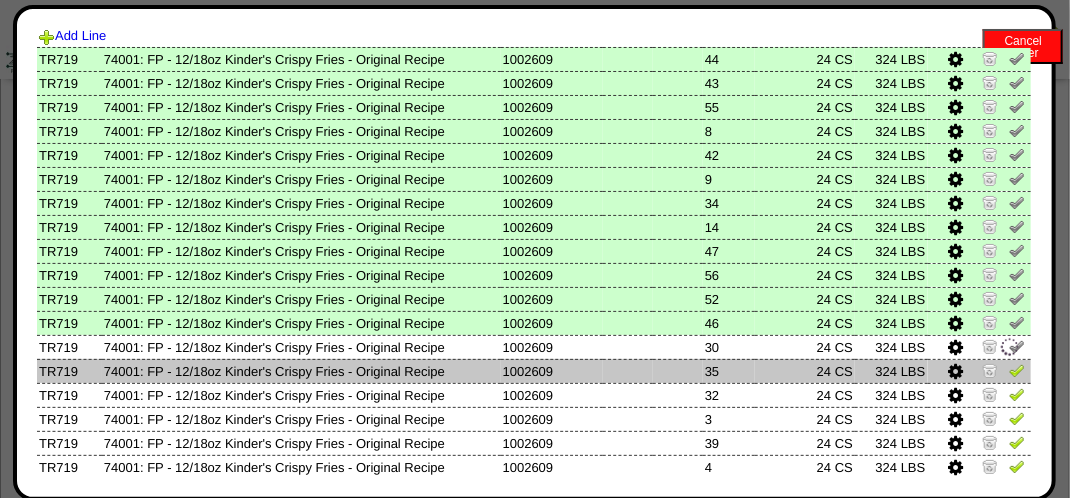 click at bounding box center (1017, 370) 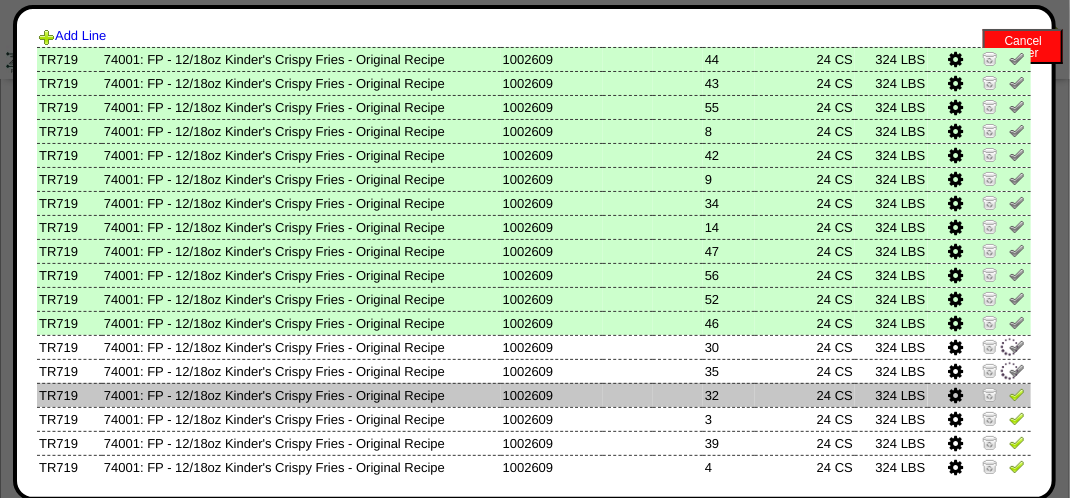 click at bounding box center [1017, 394] 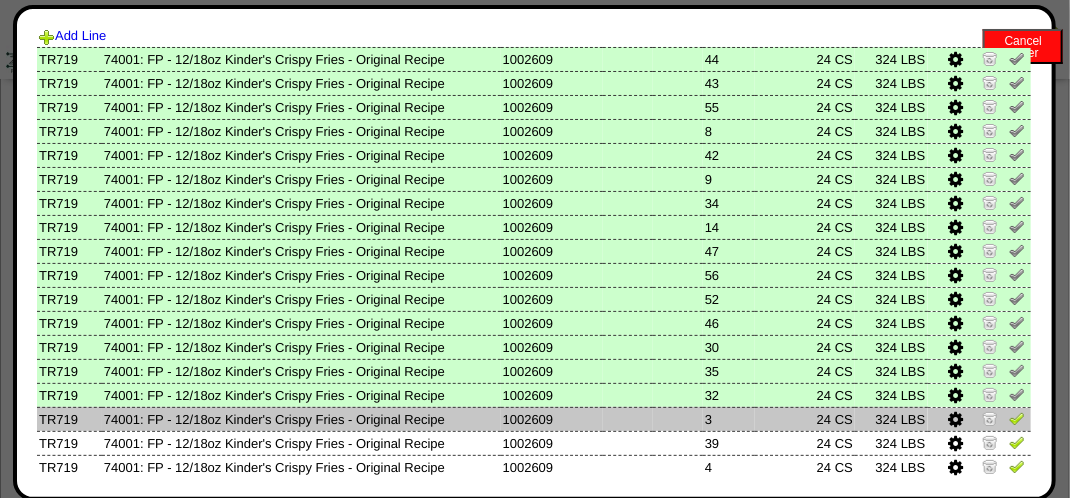 drag, startPoint x: 993, startPoint y: 415, endPoint x: 1001, endPoint y: 424, distance: 12.0415945 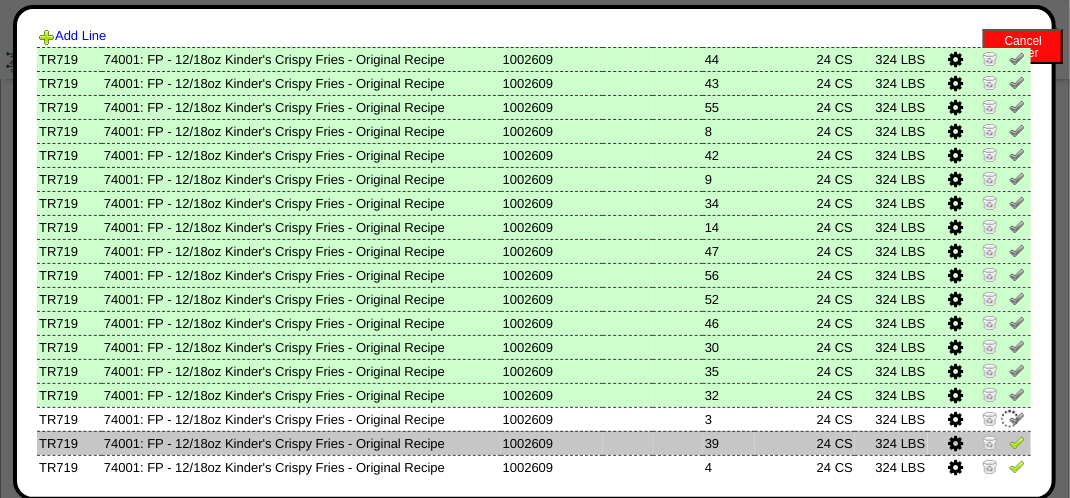 click at bounding box center (1017, 442) 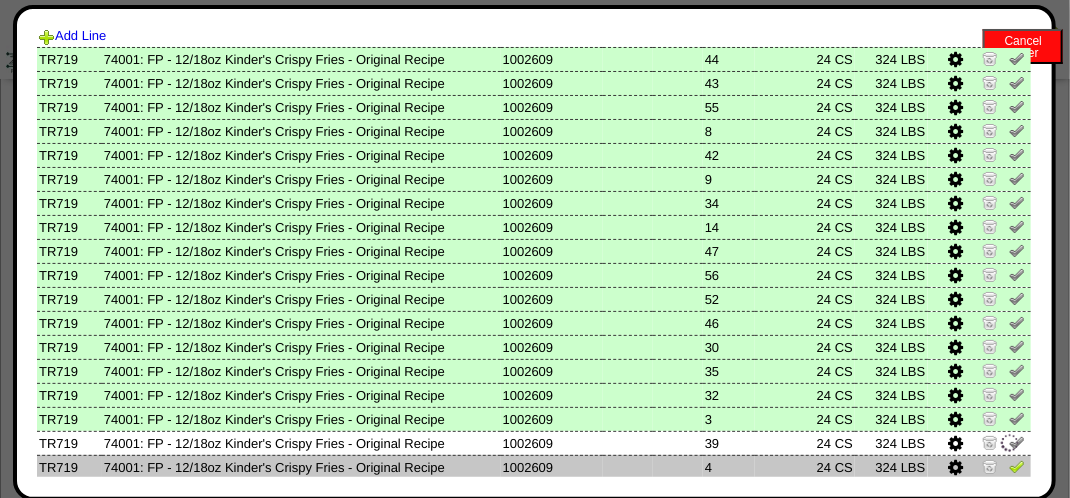 click at bounding box center [1017, 469] 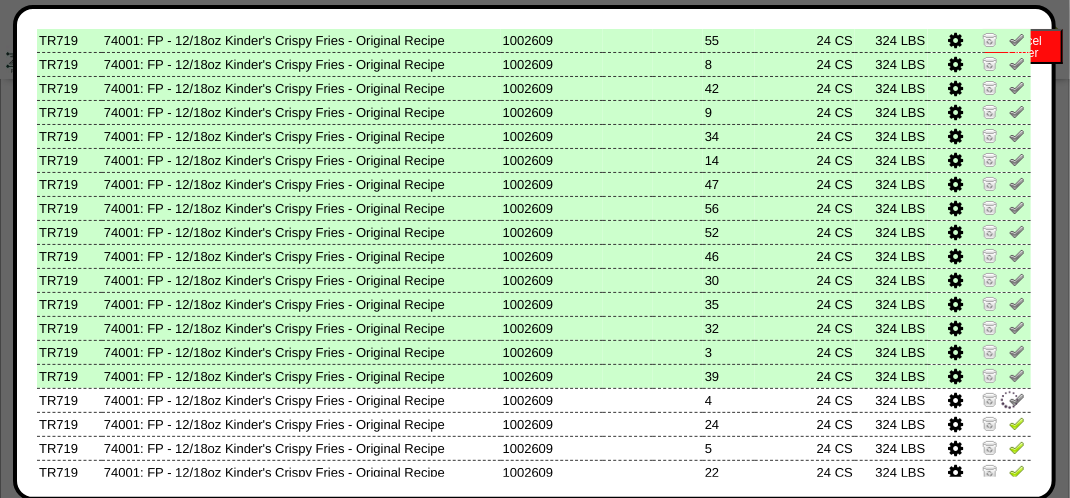 scroll, scrollTop: 300, scrollLeft: 0, axis: vertical 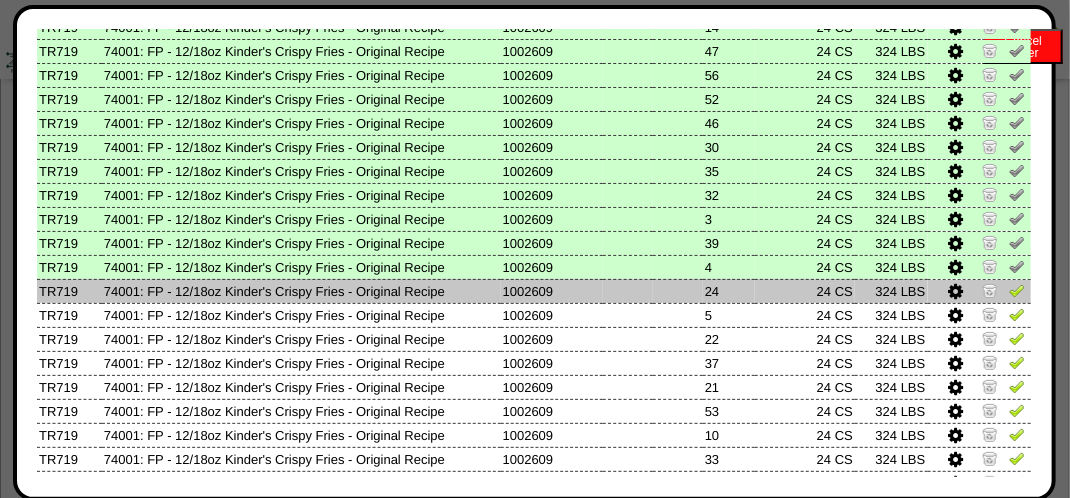 click at bounding box center (1017, 290) 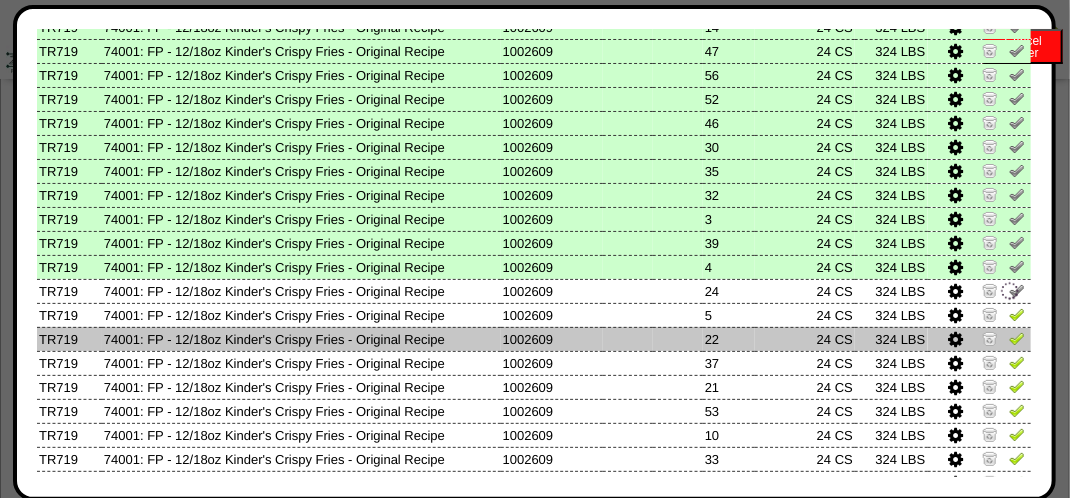 click at bounding box center [1017, 314] 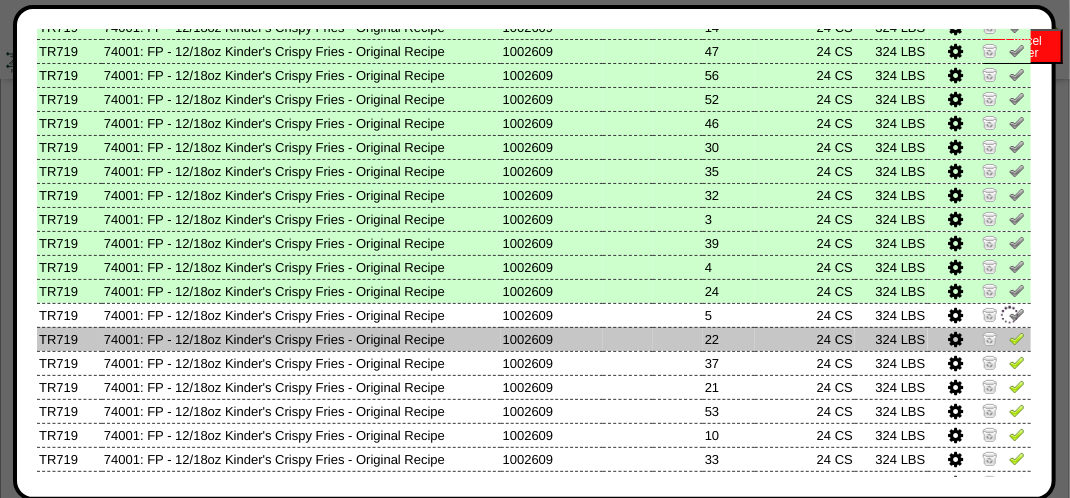 click at bounding box center [1017, 338] 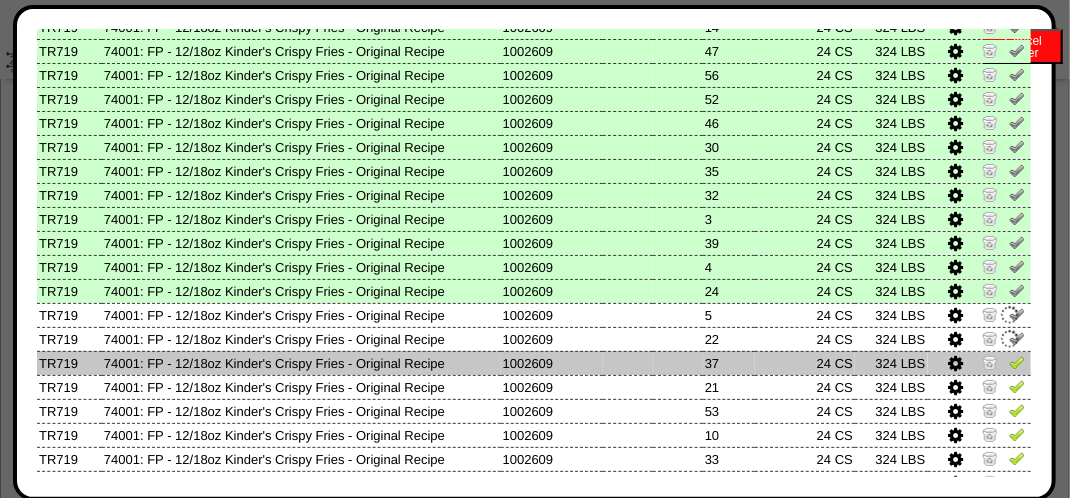 click at bounding box center (1017, 362) 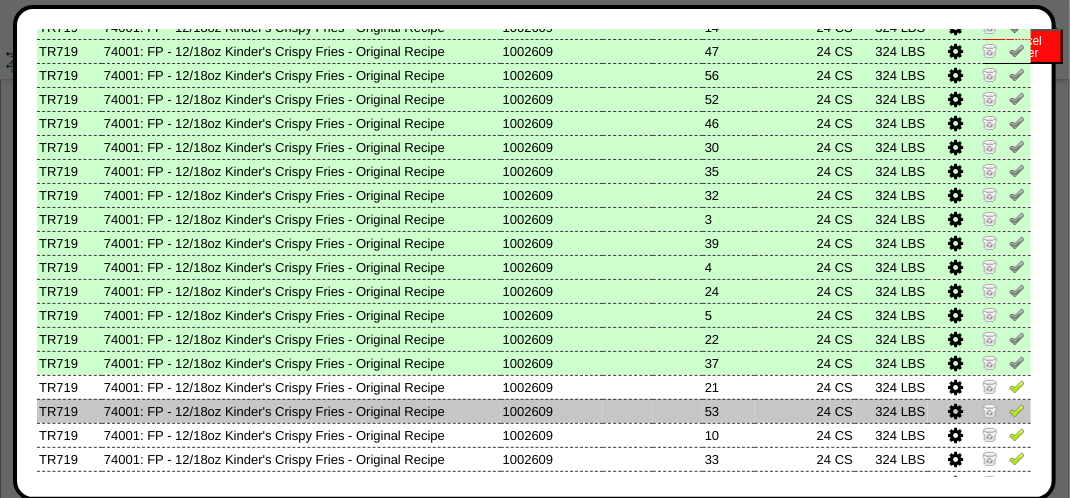 click at bounding box center [1017, 410] 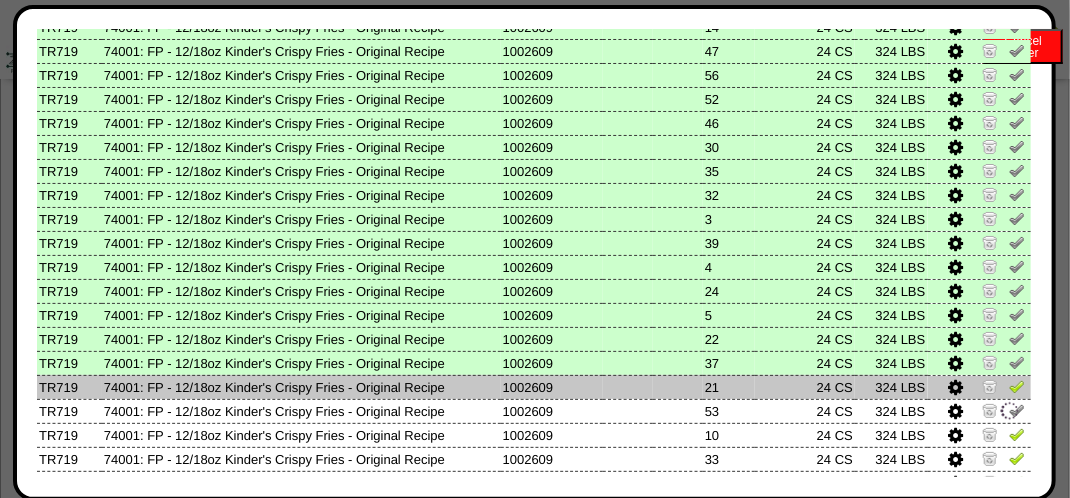 click at bounding box center [1017, 386] 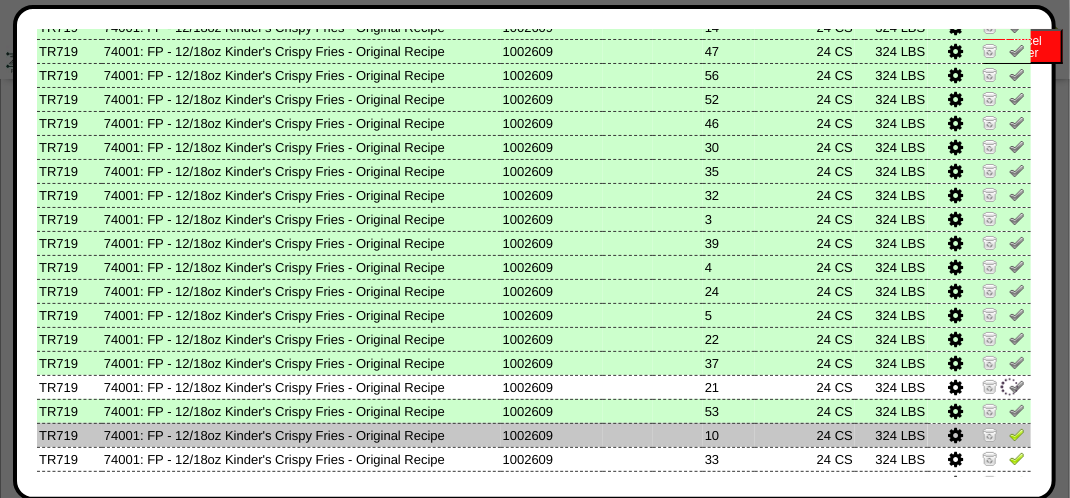 drag, startPoint x: 1000, startPoint y: 427, endPoint x: 1007, endPoint y: 443, distance: 17.464249 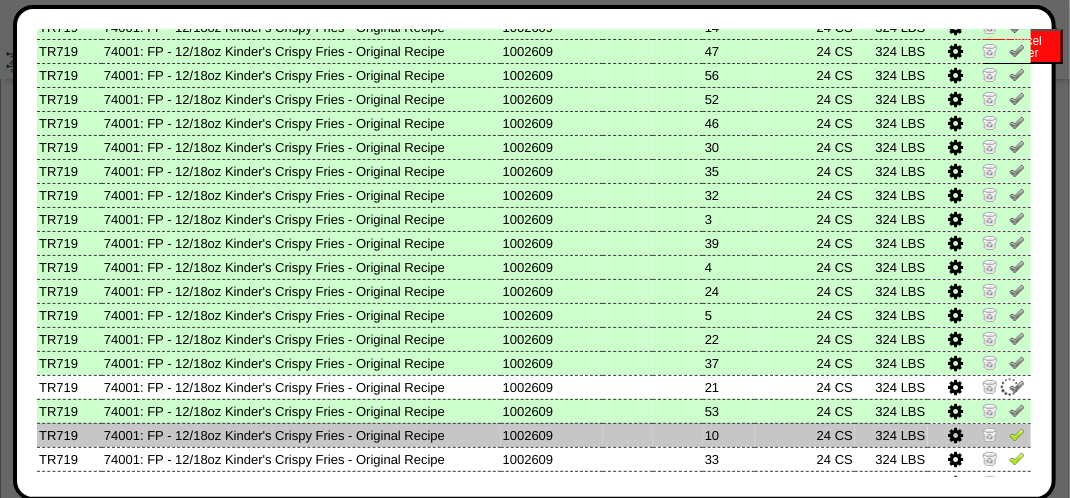 click at bounding box center [1017, 434] 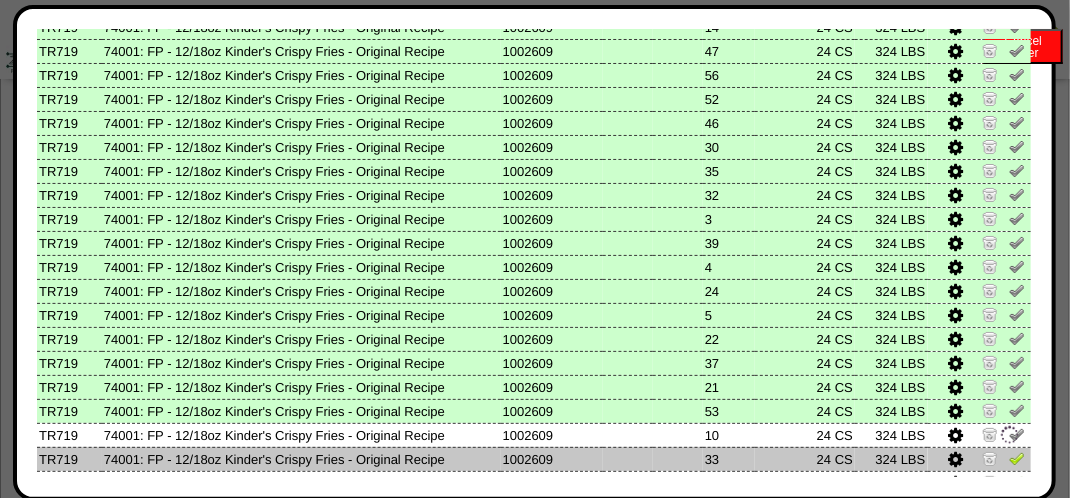 click at bounding box center (1017, 458) 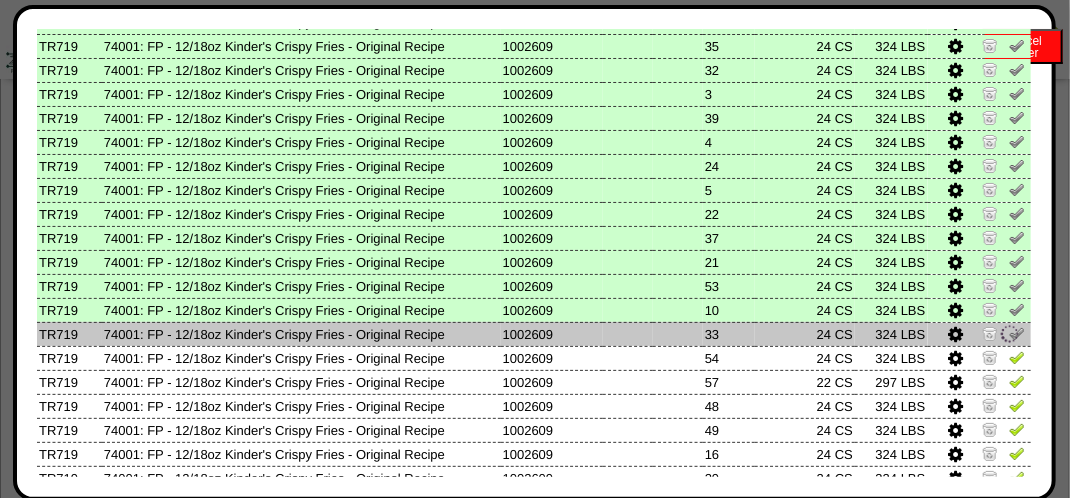 scroll, scrollTop: 500, scrollLeft: 0, axis: vertical 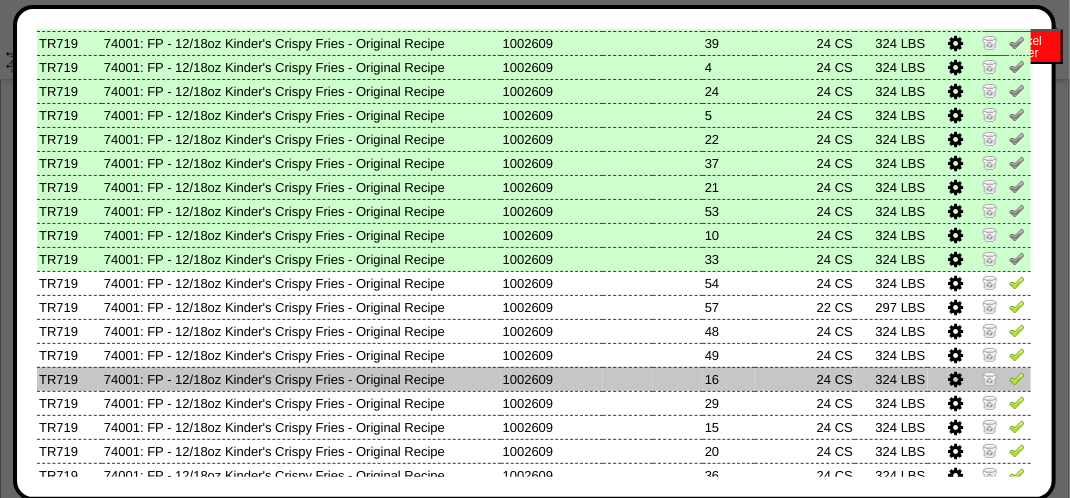 click at bounding box center (1017, 378) 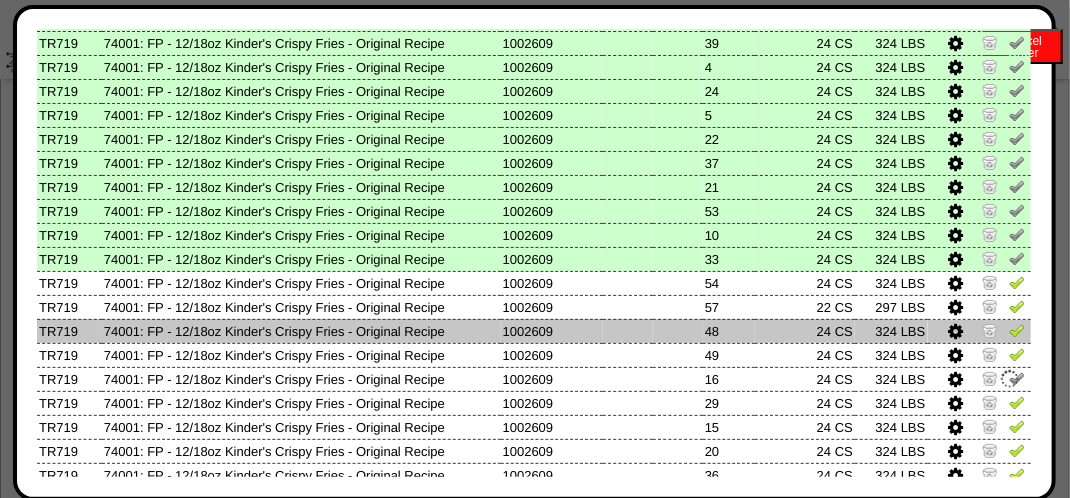 click at bounding box center (980, 331) 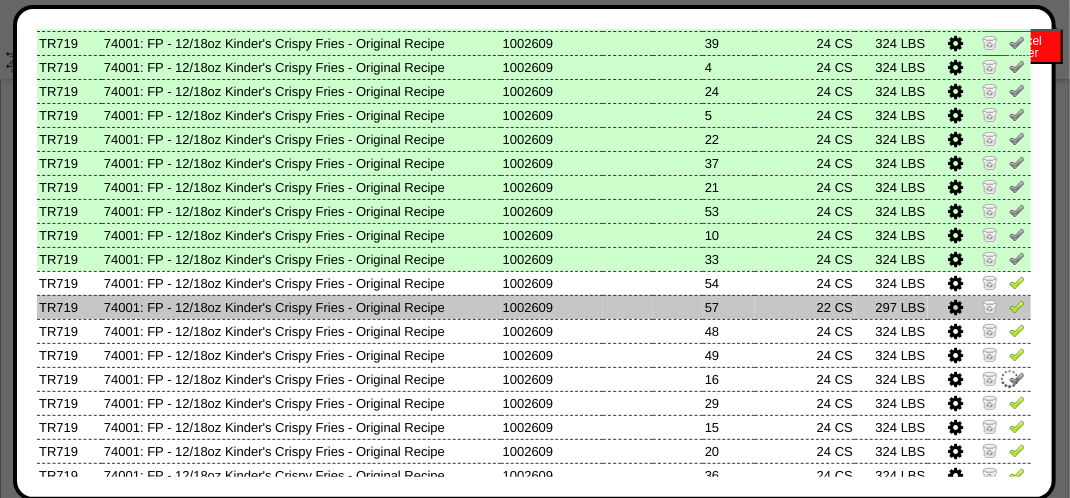 click at bounding box center (980, 307) 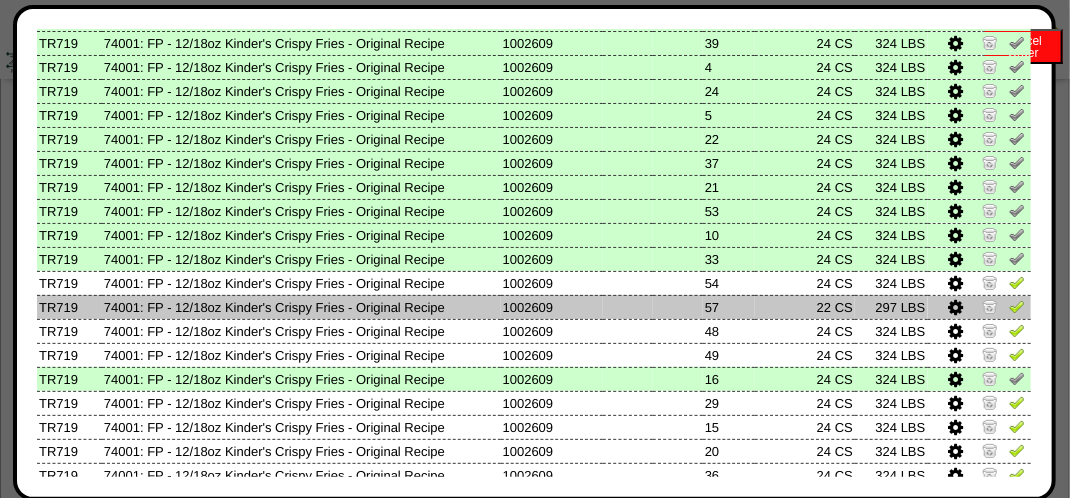 click at bounding box center [1017, 306] 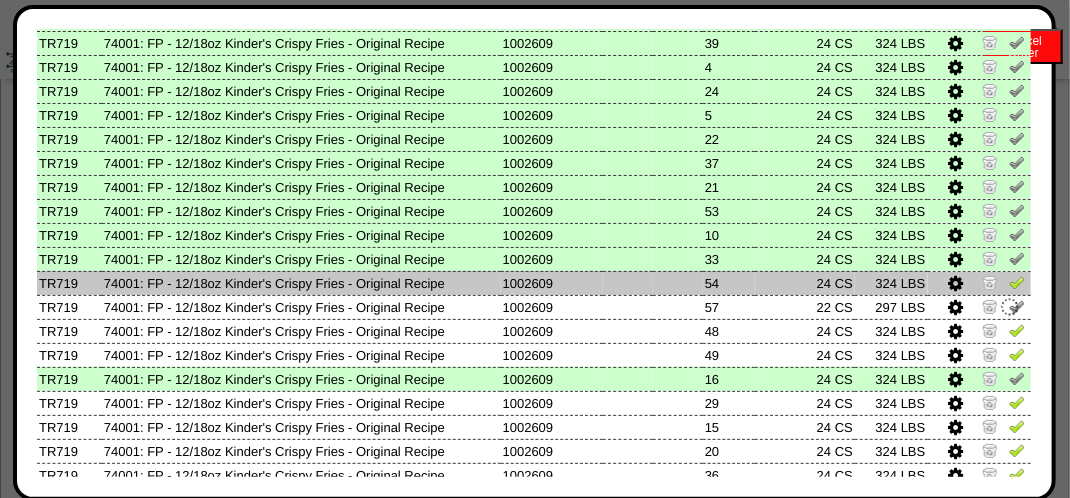 click at bounding box center [1017, 282] 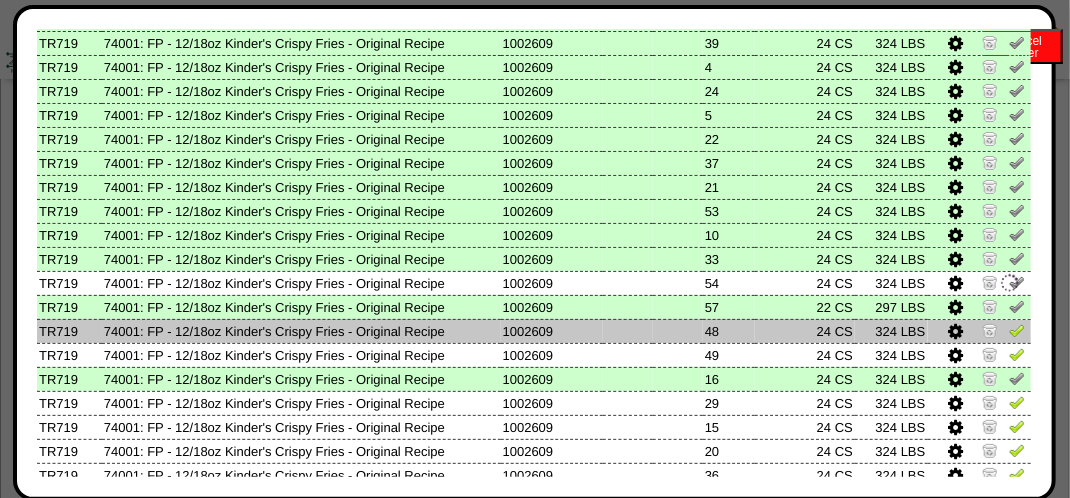 click at bounding box center [1017, 330] 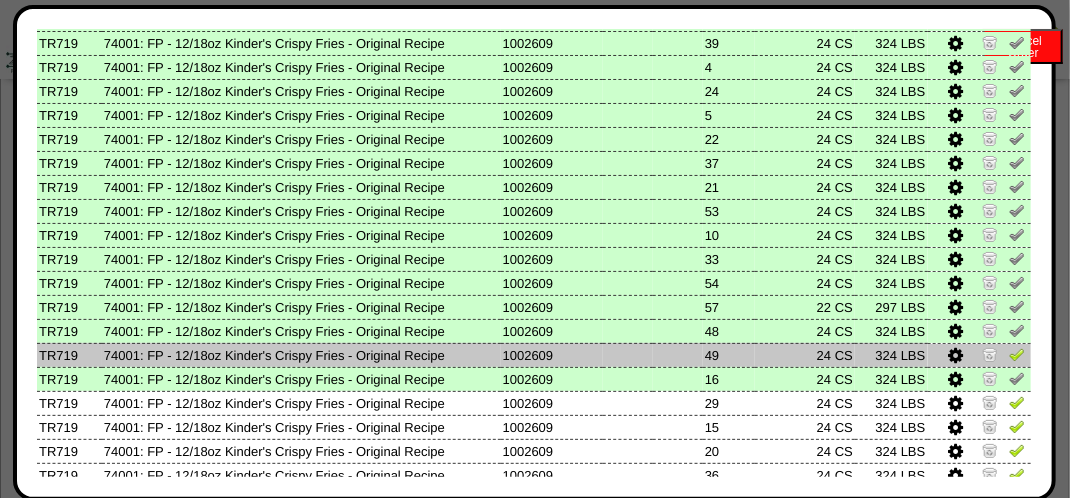 click at bounding box center [1017, 354] 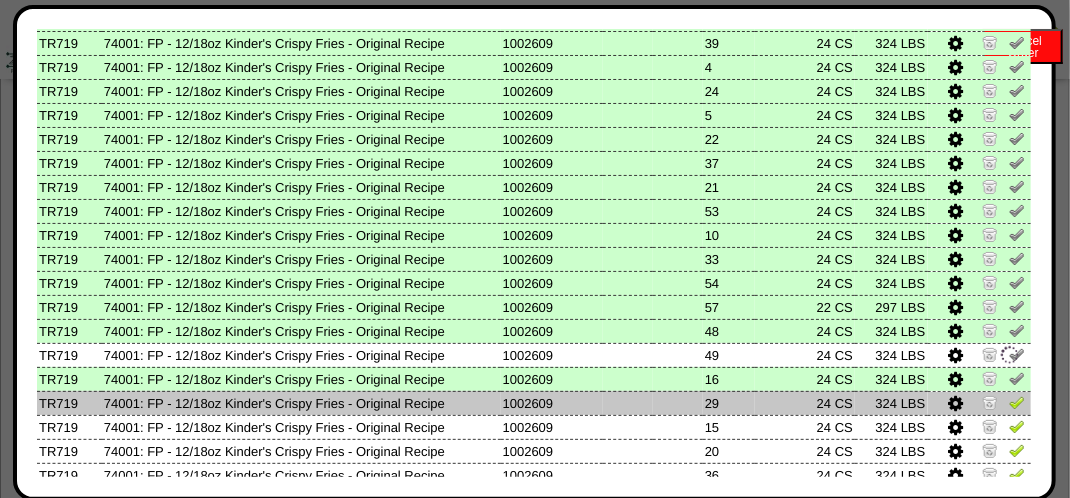click at bounding box center (1017, 402) 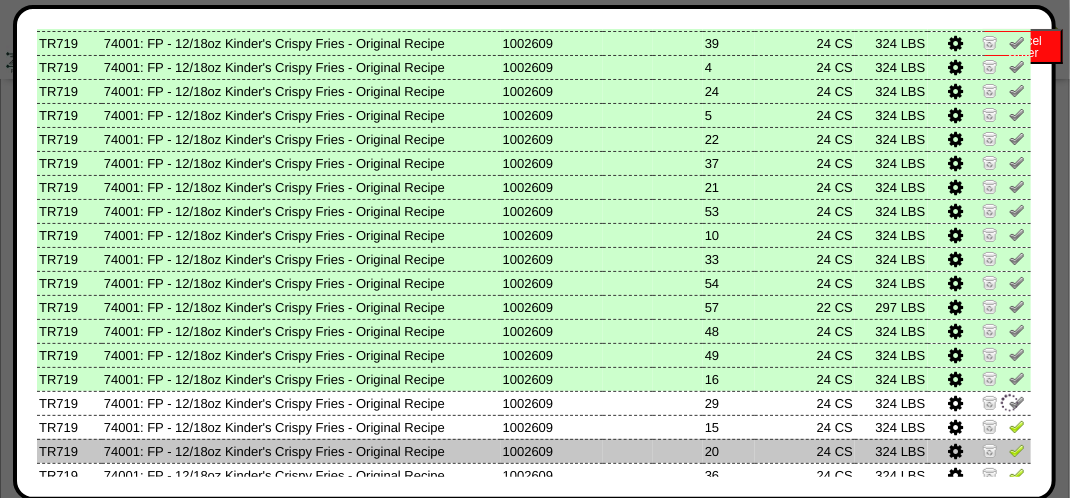 drag, startPoint x: 1001, startPoint y: 434, endPoint x: 1001, endPoint y: 454, distance: 20 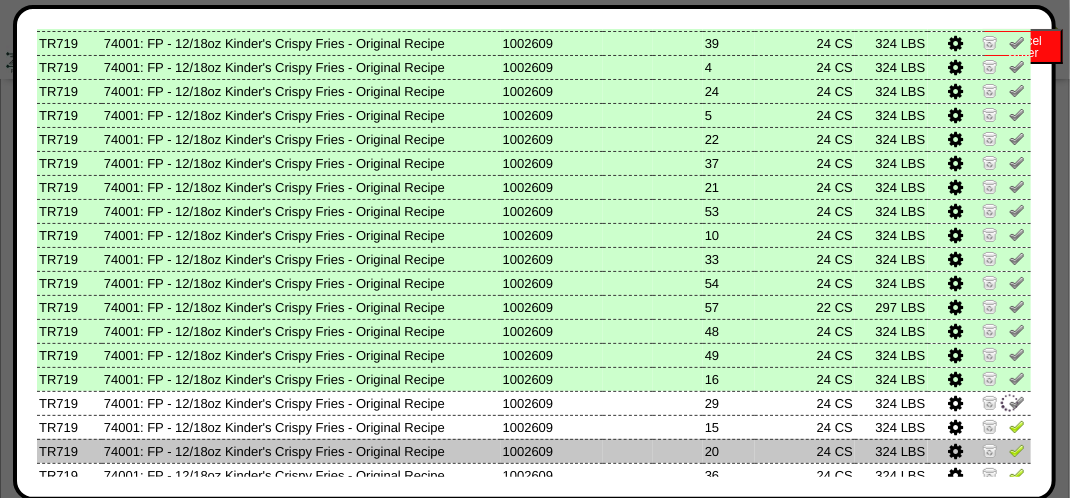 click at bounding box center [1017, 429] 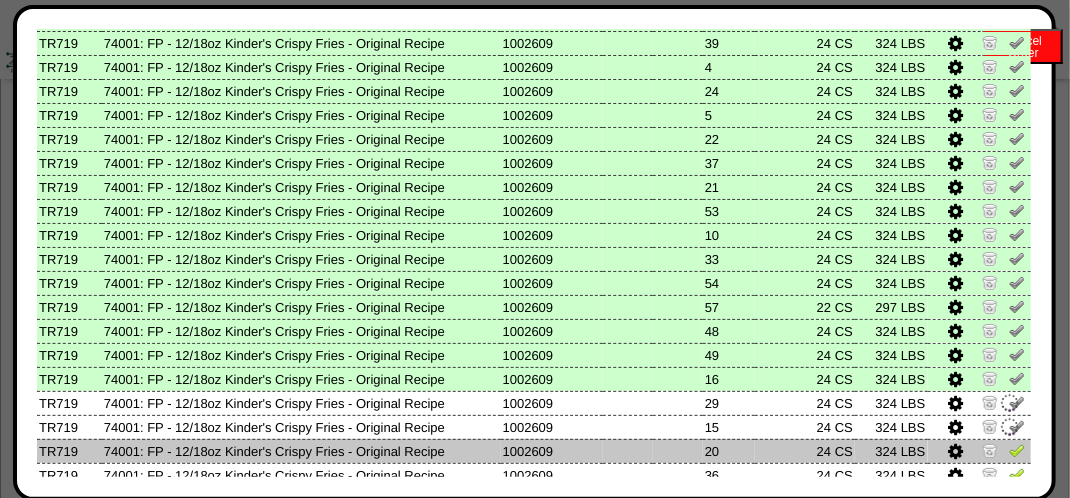 click at bounding box center (1017, 450) 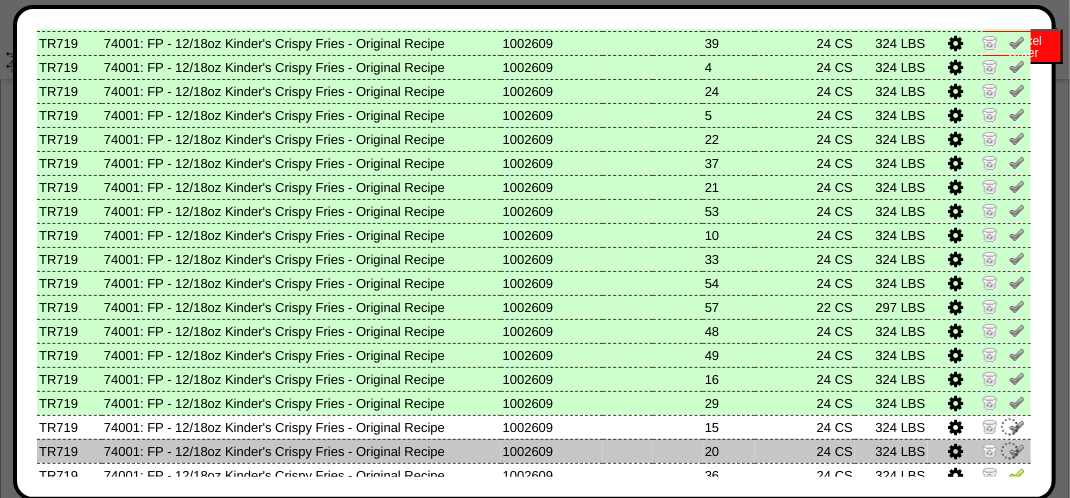 scroll, scrollTop: 700, scrollLeft: 0, axis: vertical 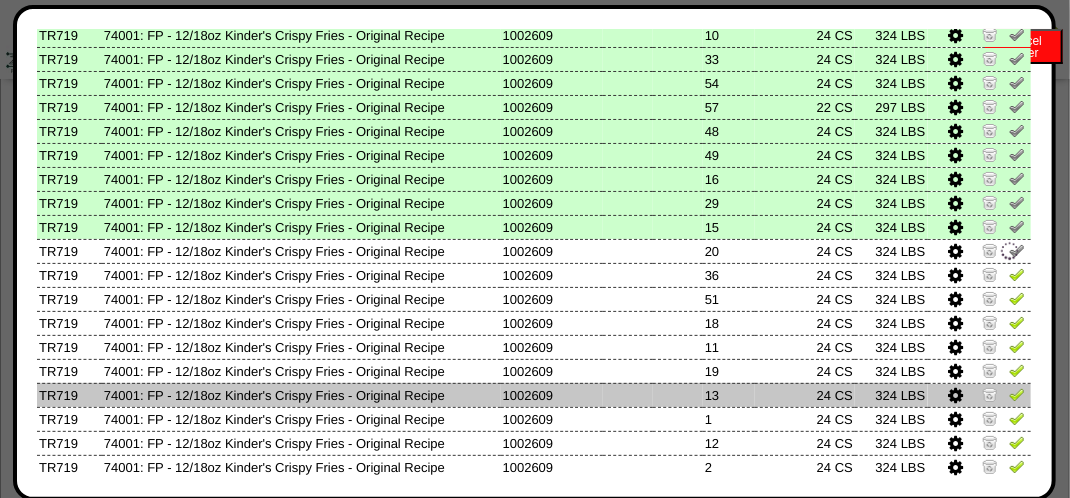 click at bounding box center [1017, 394] 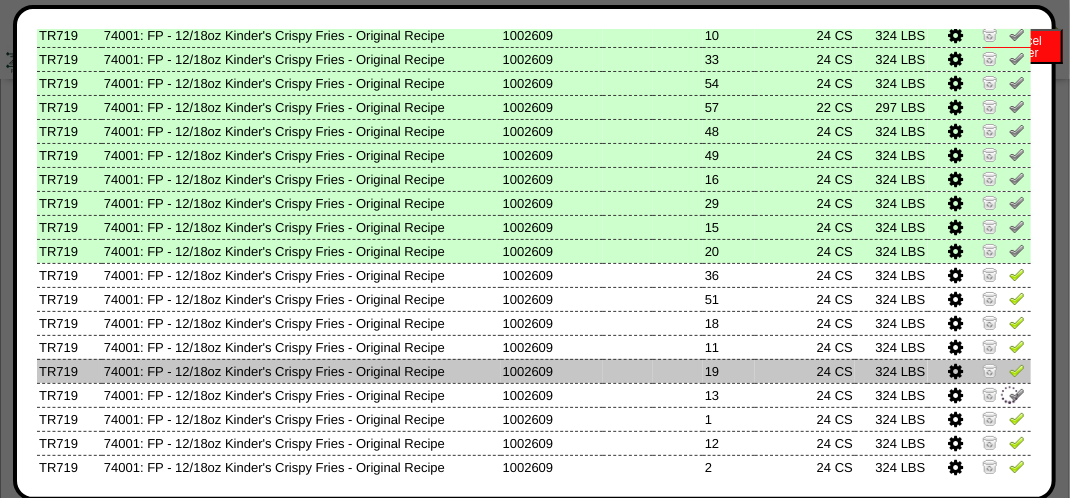 click at bounding box center (1017, 370) 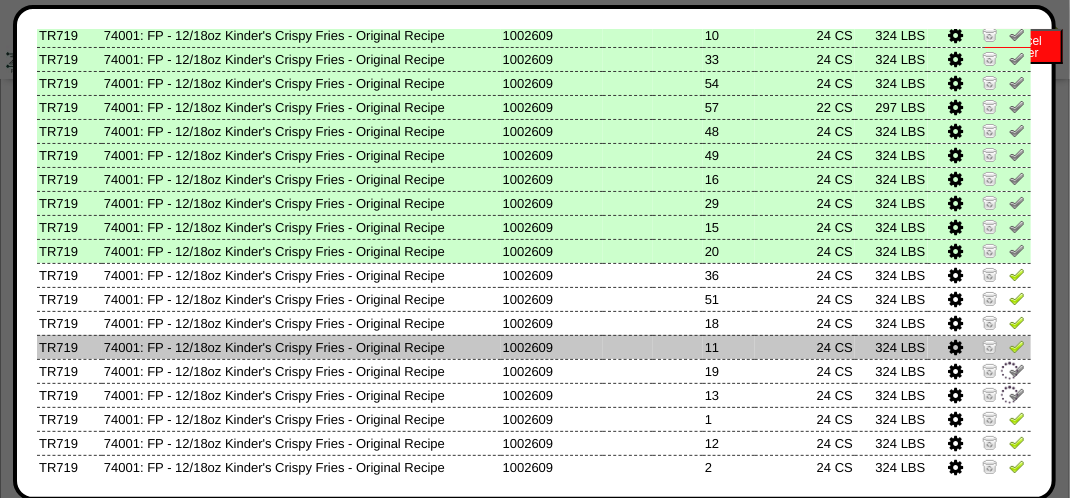click at bounding box center [1017, 346] 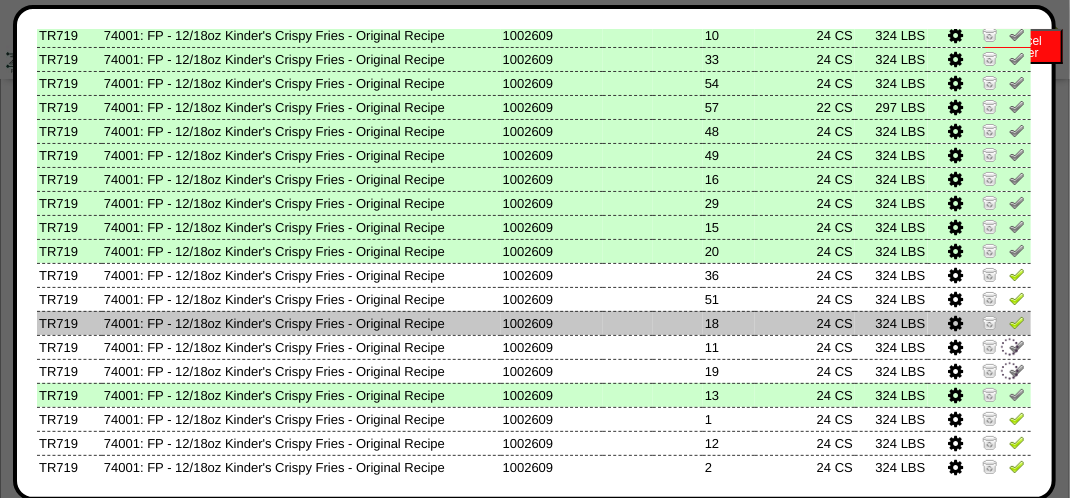 click at bounding box center [1017, 322] 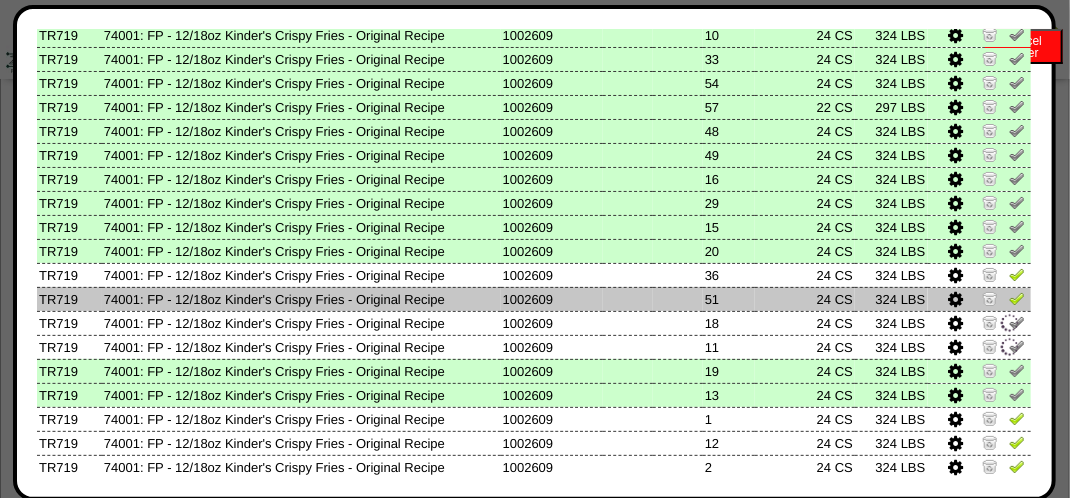 click at bounding box center (1017, 298) 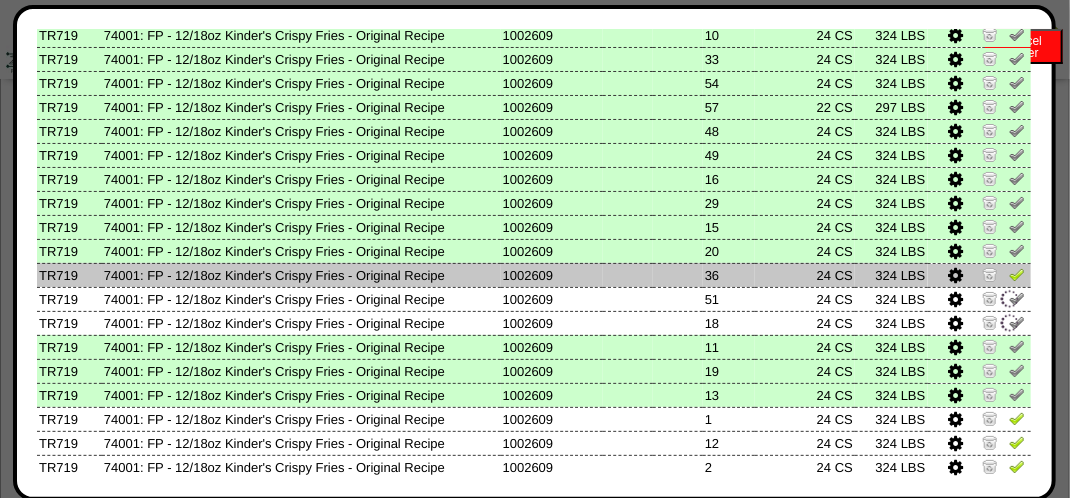 click at bounding box center (1017, 274) 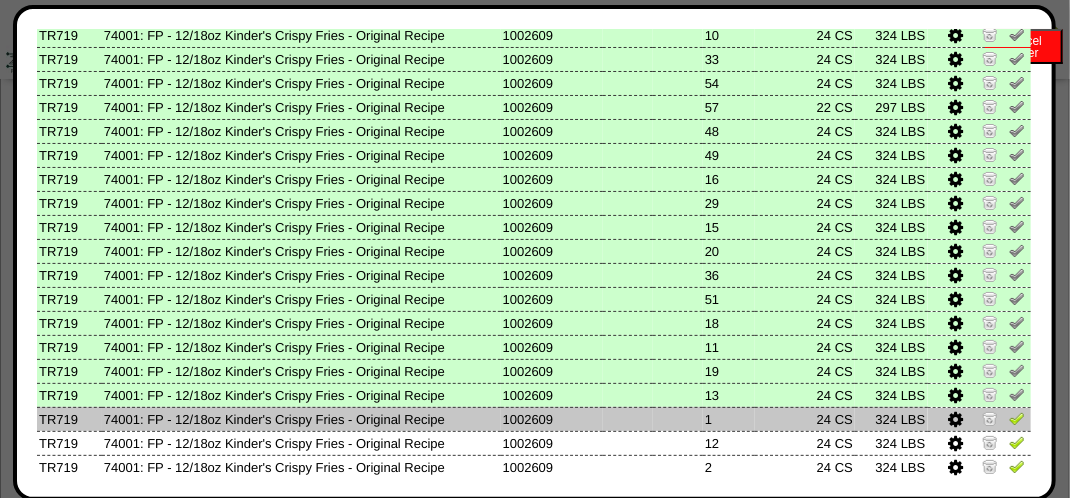 click at bounding box center [1017, 421] 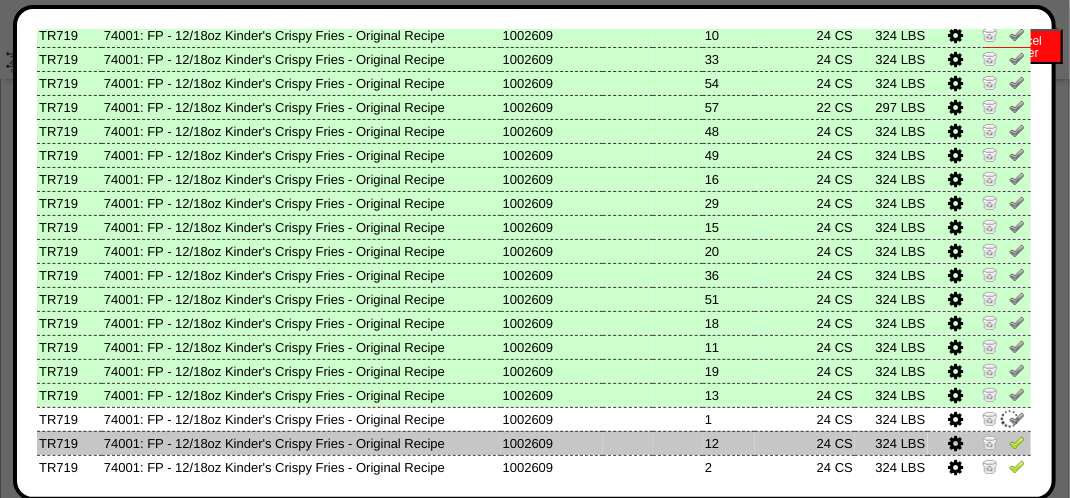 click at bounding box center (1017, 442) 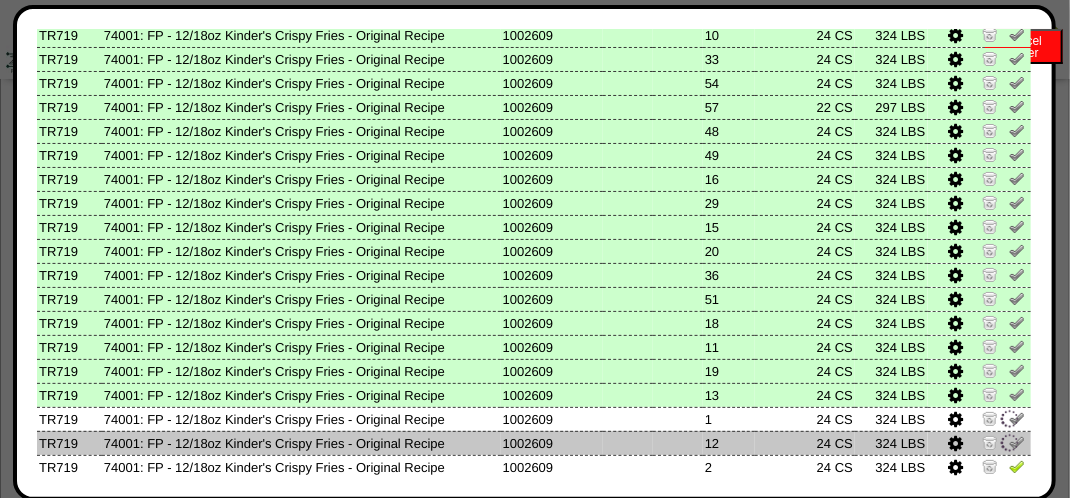 scroll, scrollTop: 900, scrollLeft: 0, axis: vertical 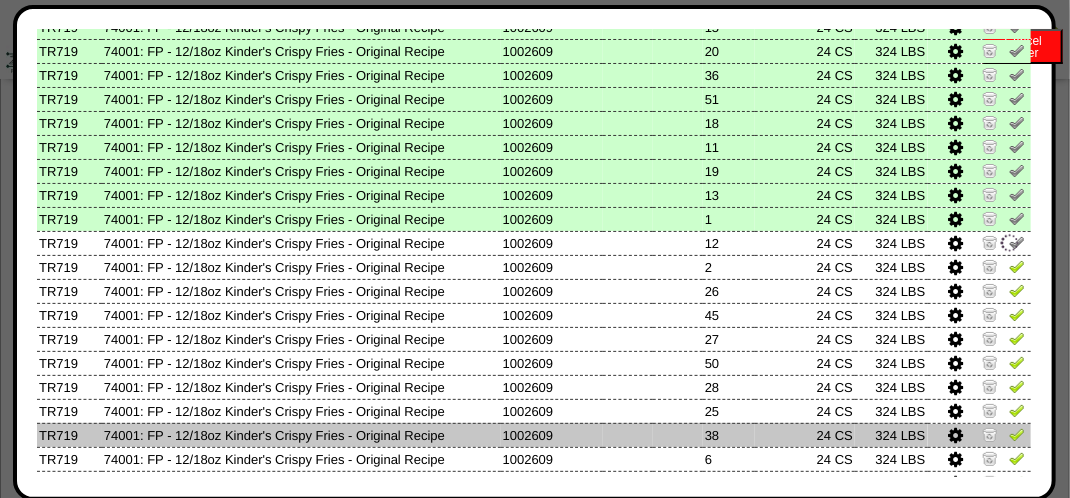 click at bounding box center (1017, 434) 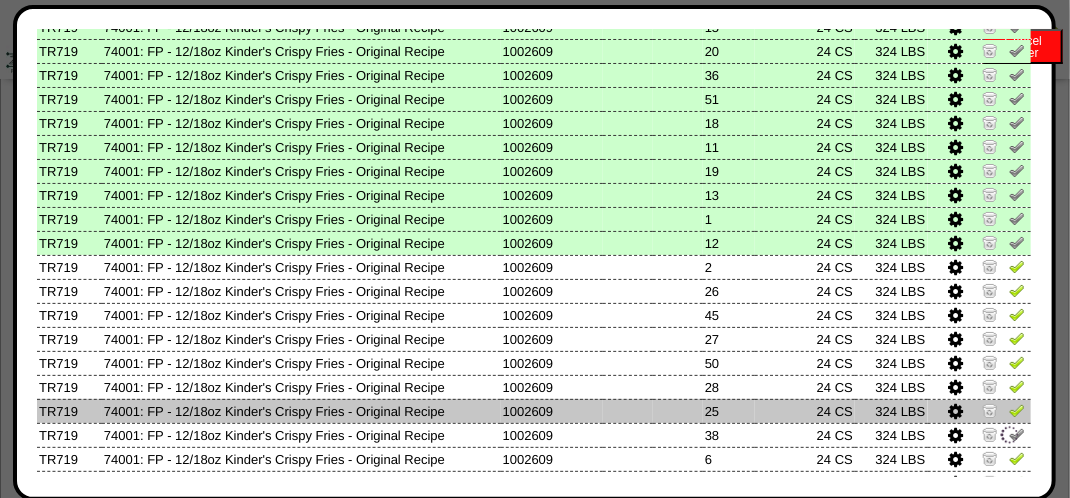 click at bounding box center (1017, 410) 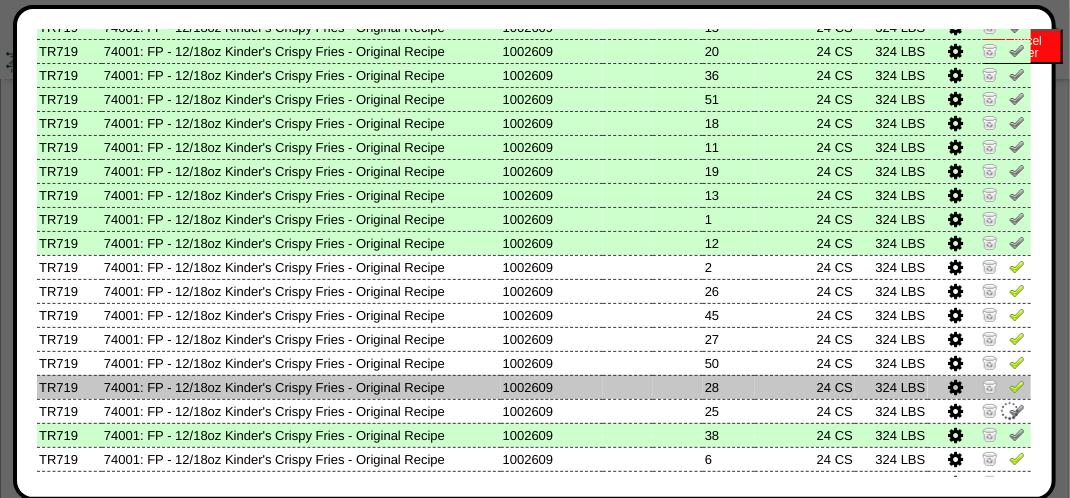 click at bounding box center [1017, 386] 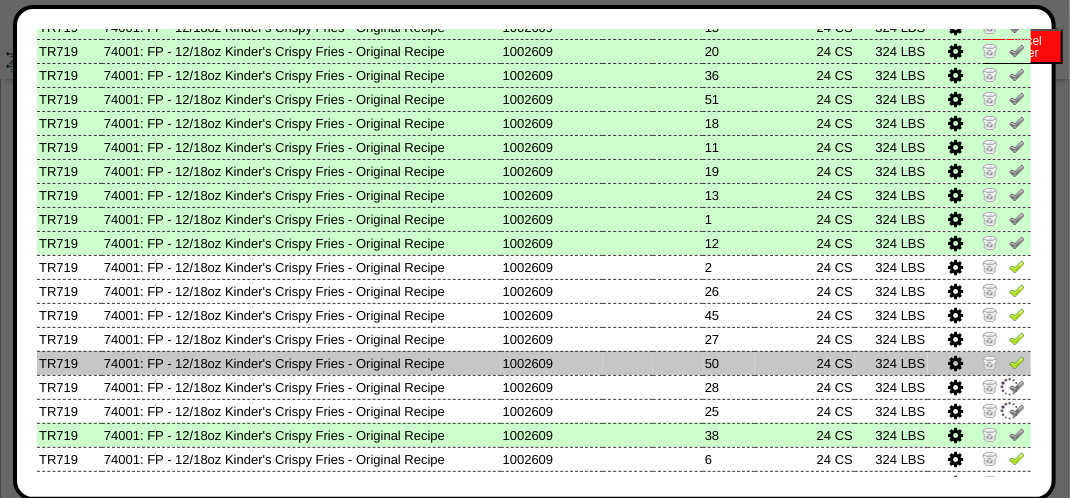 click at bounding box center (1017, 362) 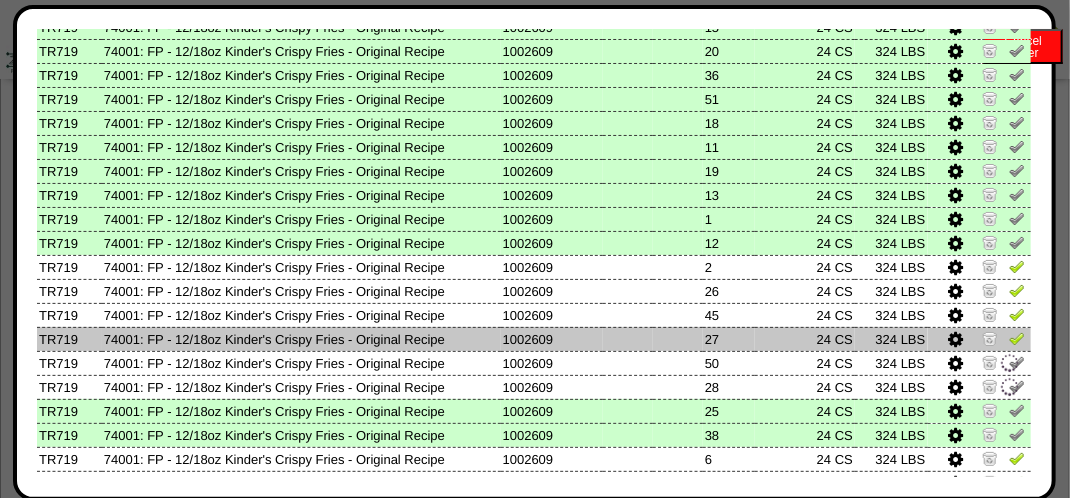 click at bounding box center (1017, 338) 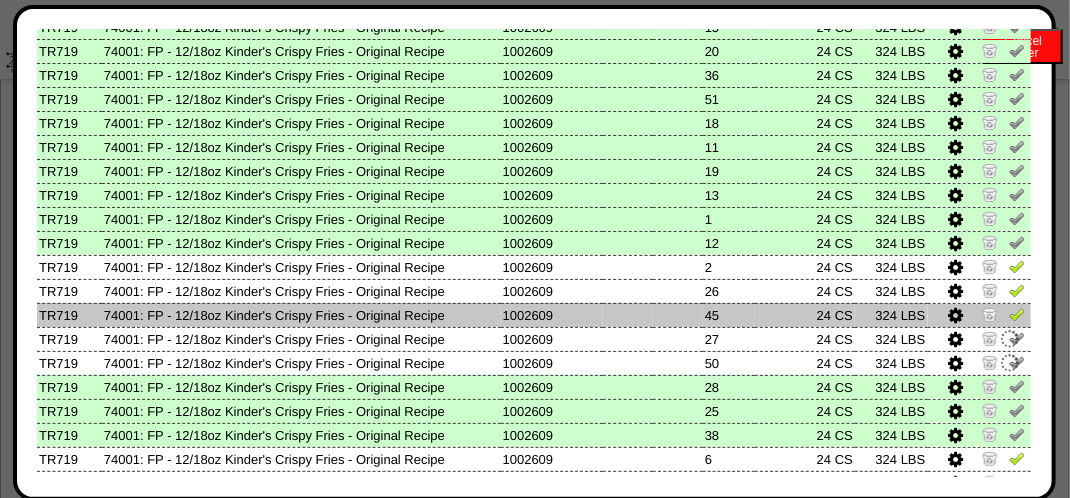 click at bounding box center (1017, 314) 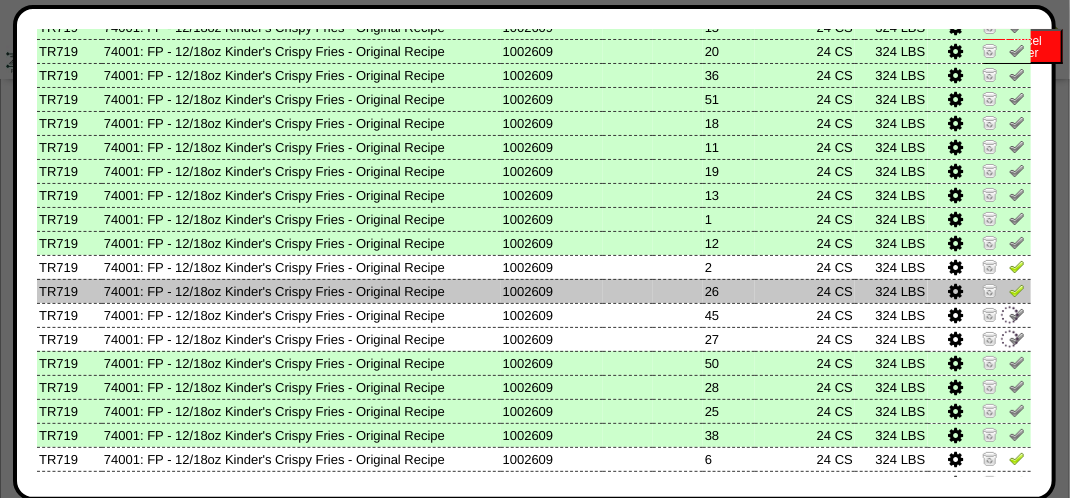 click at bounding box center [1017, 290] 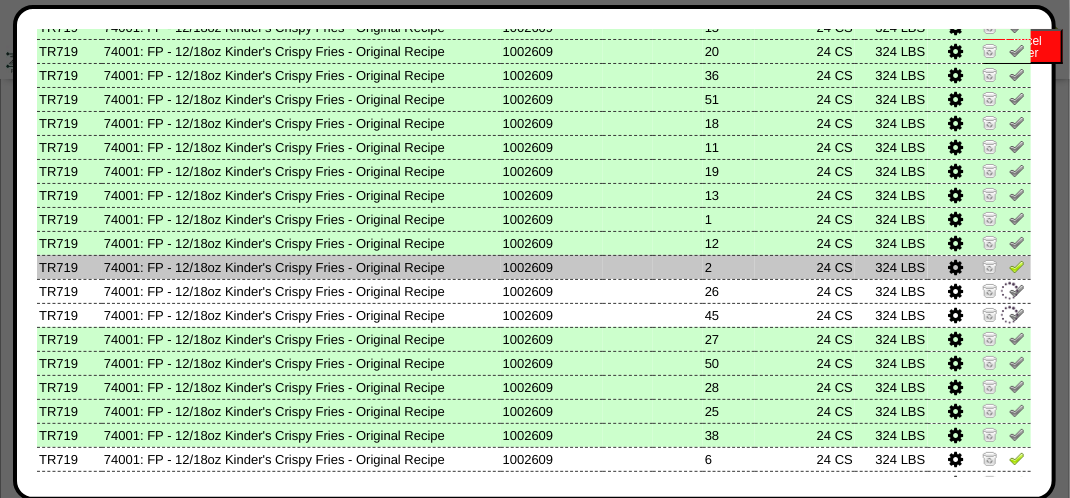 click at bounding box center (1017, 266) 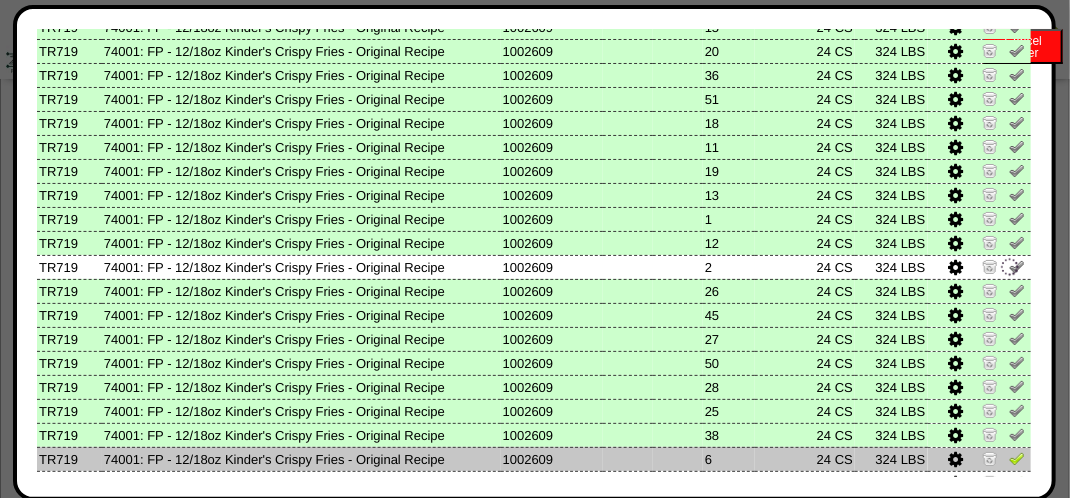 click at bounding box center (1017, 458) 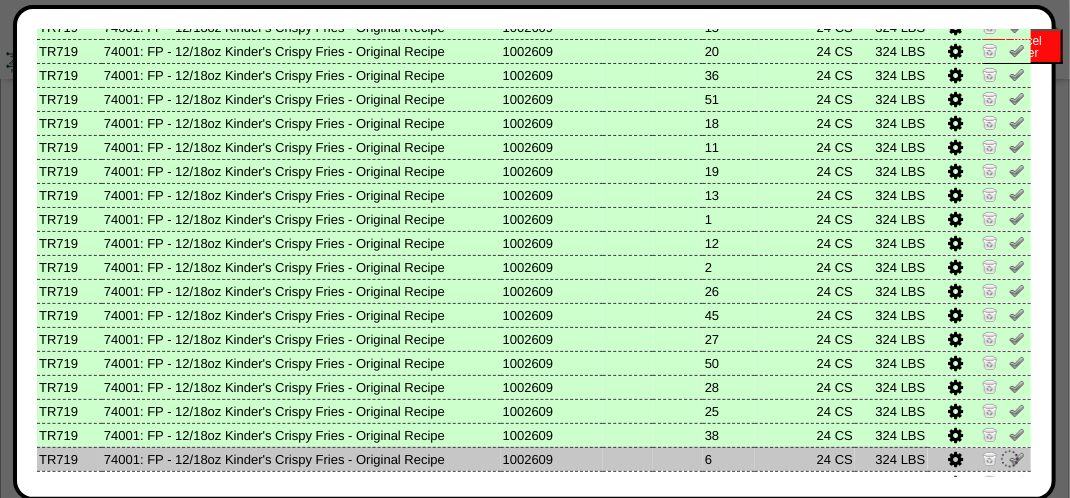 scroll, scrollTop: 1000, scrollLeft: 0, axis: vertical 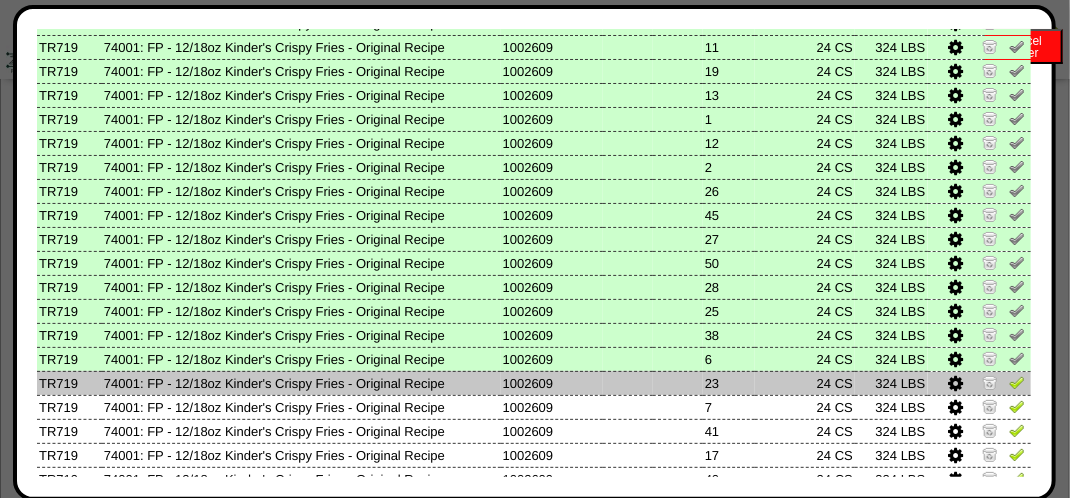 click at bounding box center [1017, 382] 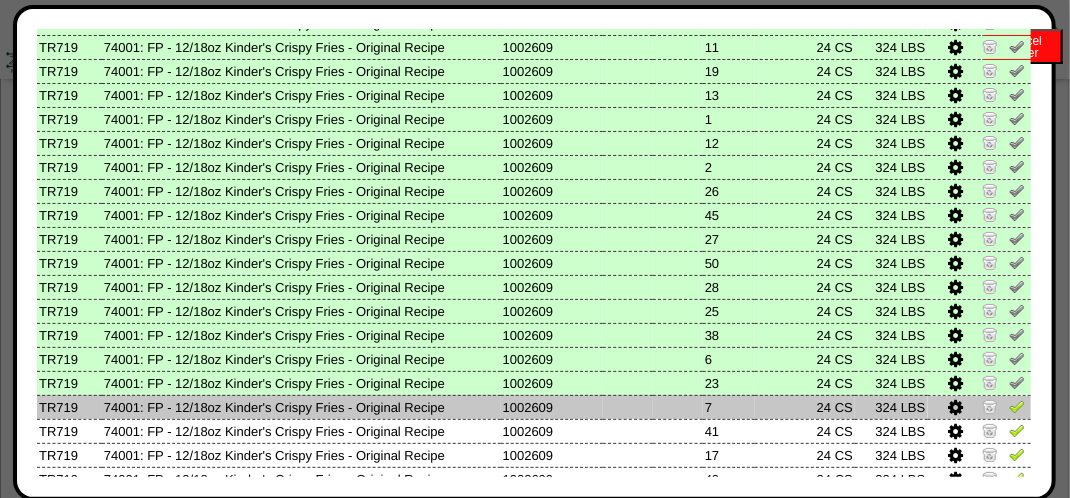 click at bounding box center (1017, 406) 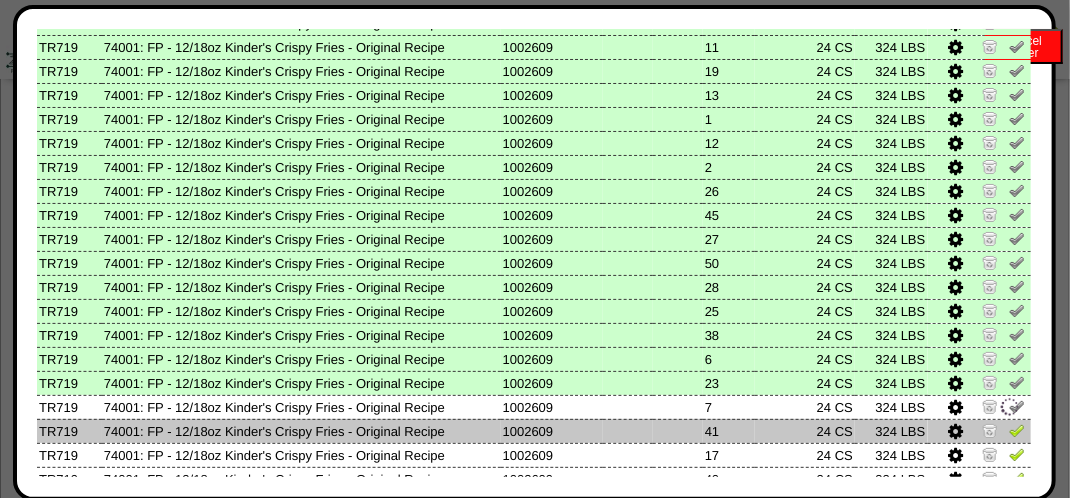 click at bounding box center (1017, 430) 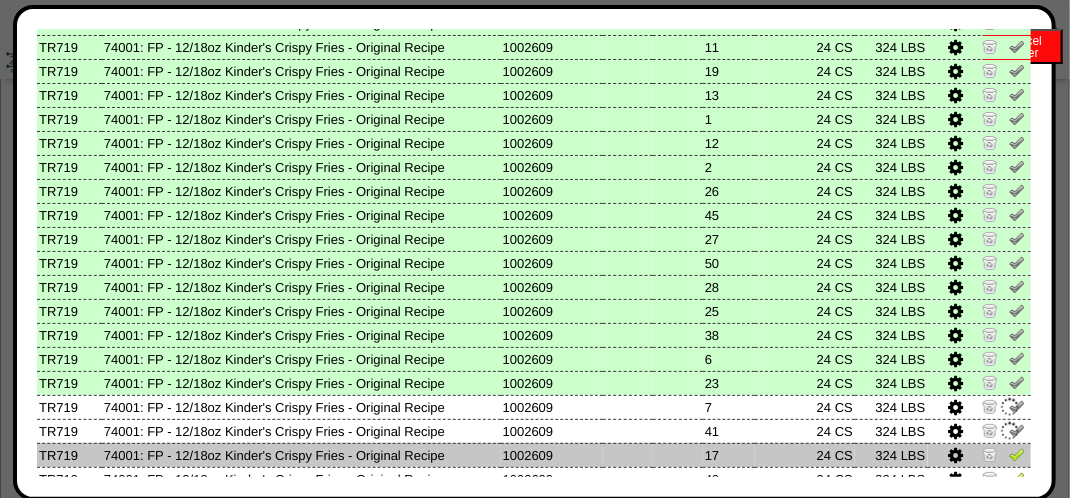 click at bounding box center (1017, 457) 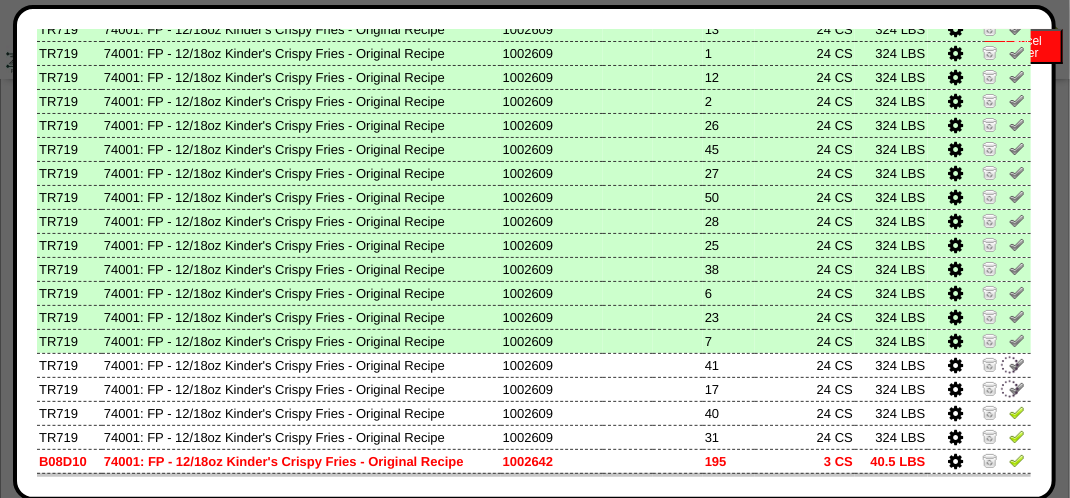scroll, scrollTop: 1100, scrollLeft: 0, axis: vertical 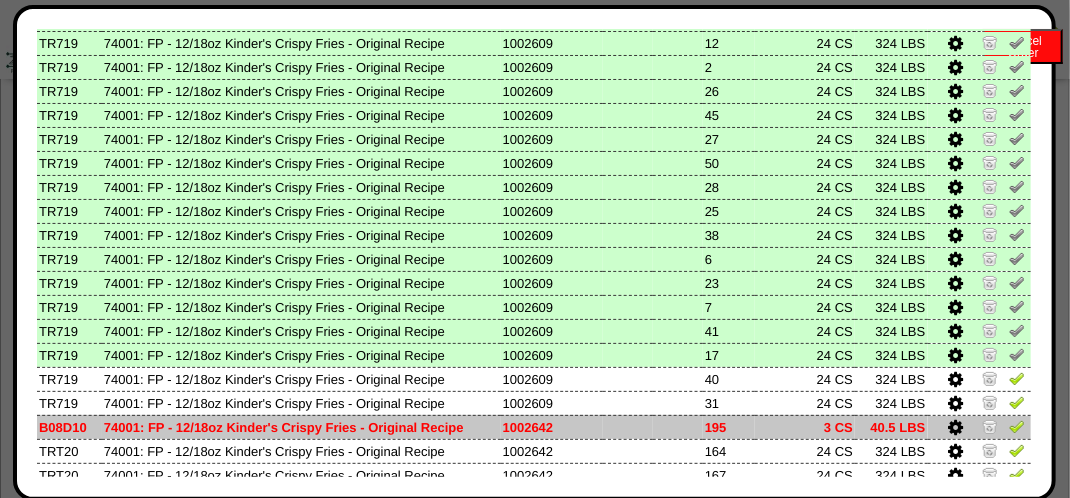 click at bounding box center [1017, 426] 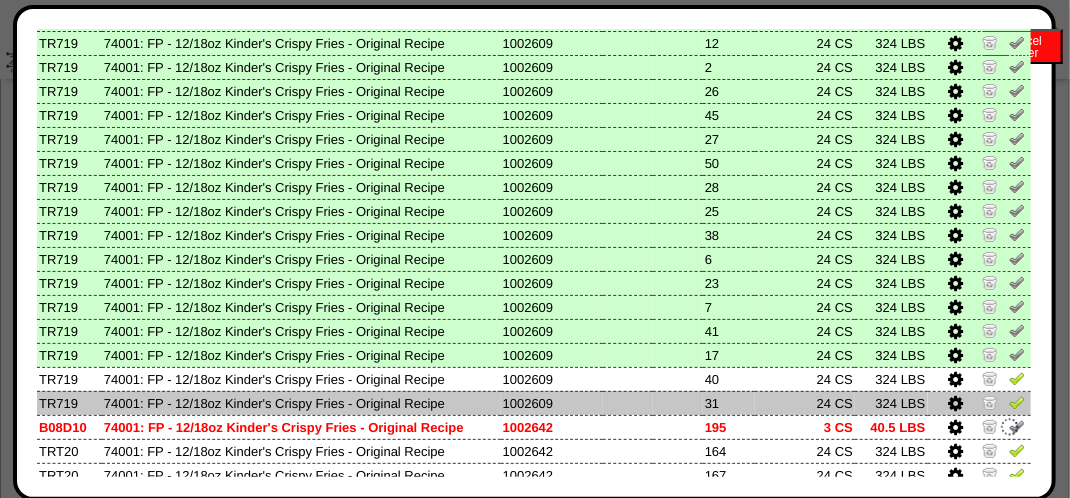 click at bounding box center [1017, 402] 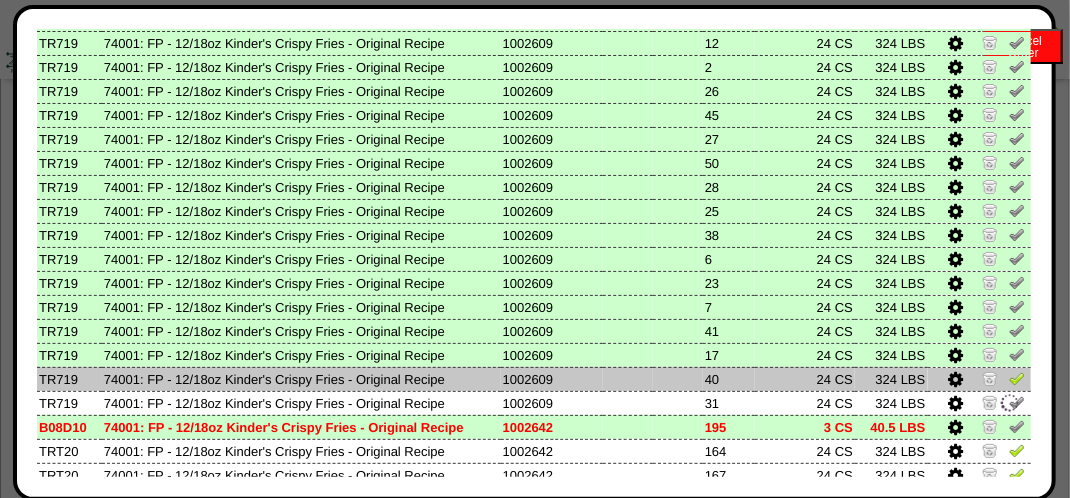 drag, startPoint x: 1001, startPoint y: 378, endPoint x: 1004, endPoint y: 391, distance: 13.341664 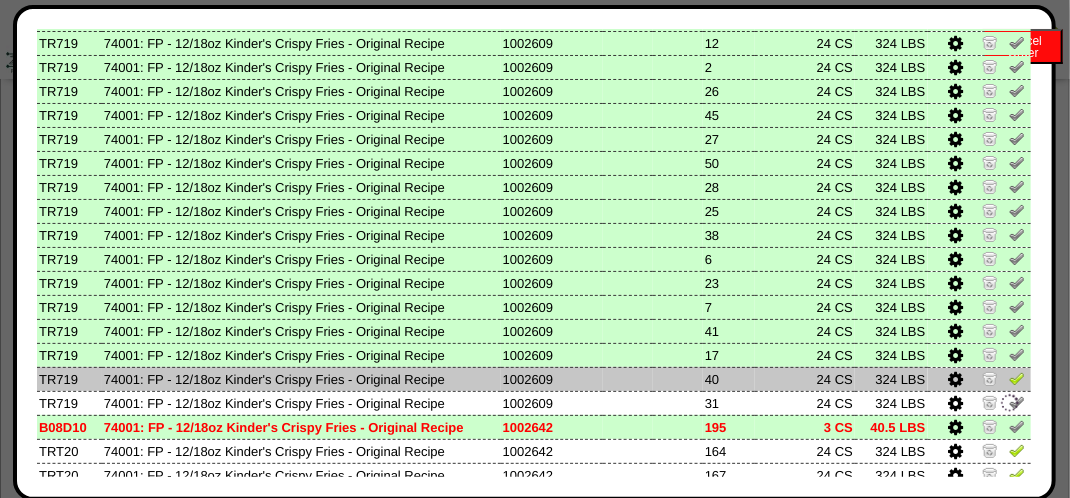 click at bounding box center (1017, 378) 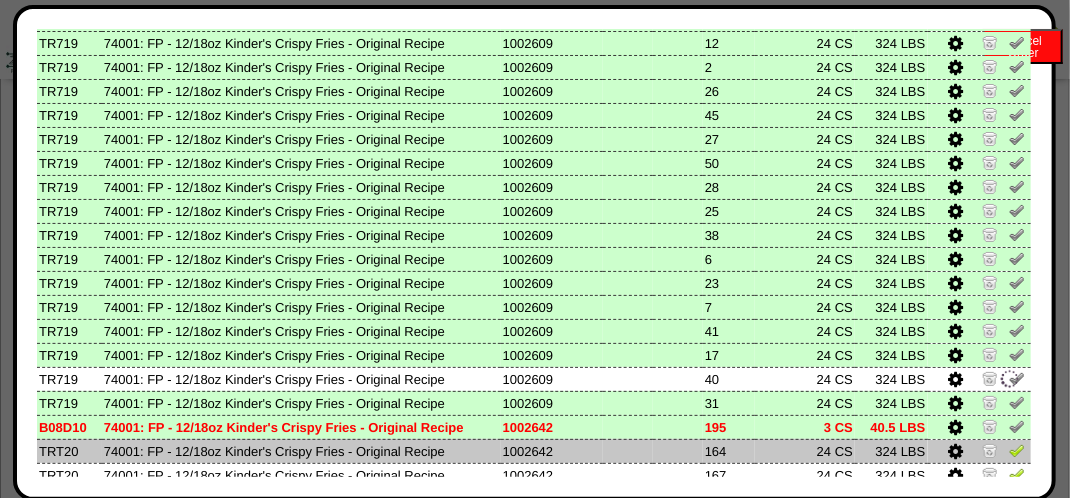 click at bounding box center [1017, 450] 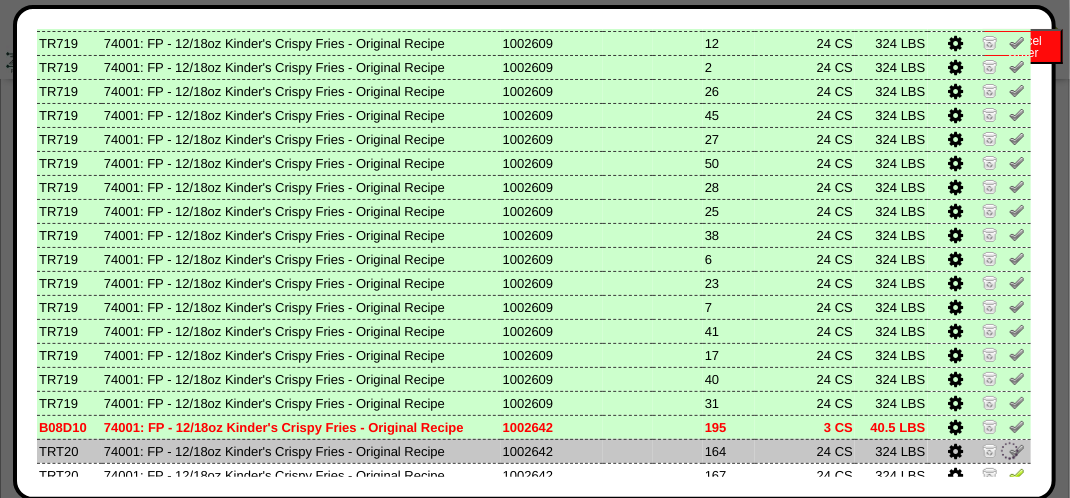 scroll, scrollTop: 1213, scrollLeft: 0, axis: vertical 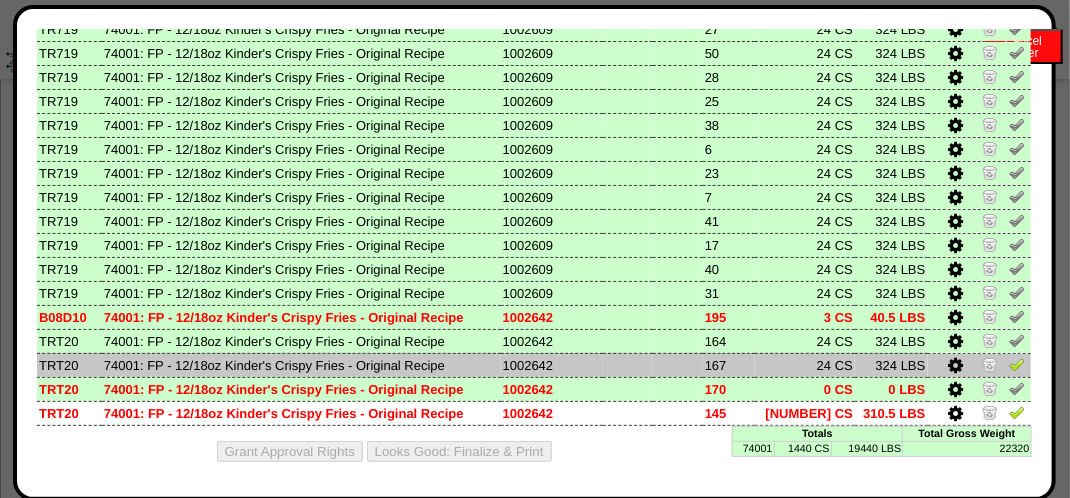 click at bounding box center [1017, 364] 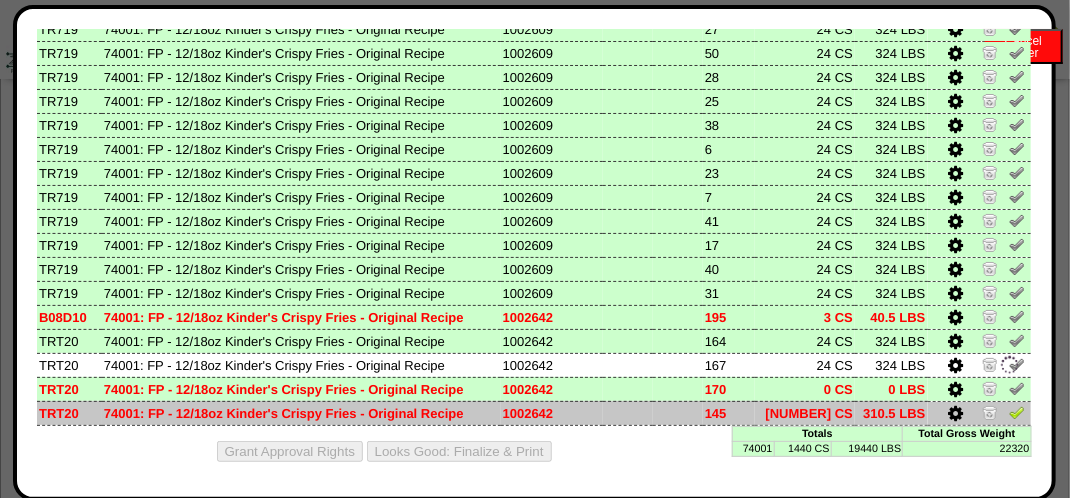 click at bounding box center (1017, 412) 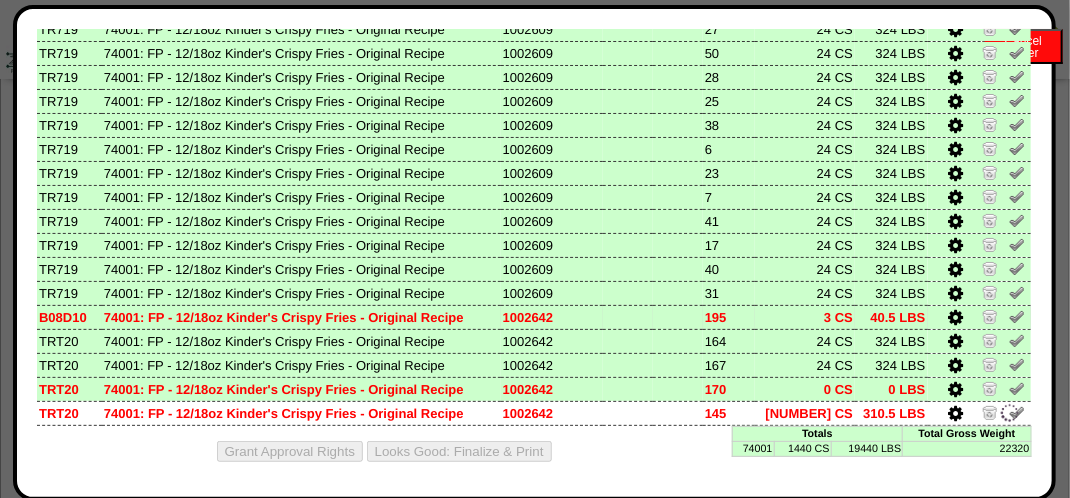 scroll, scrollTop: 600, scrollLeft: 0, axis: vertical 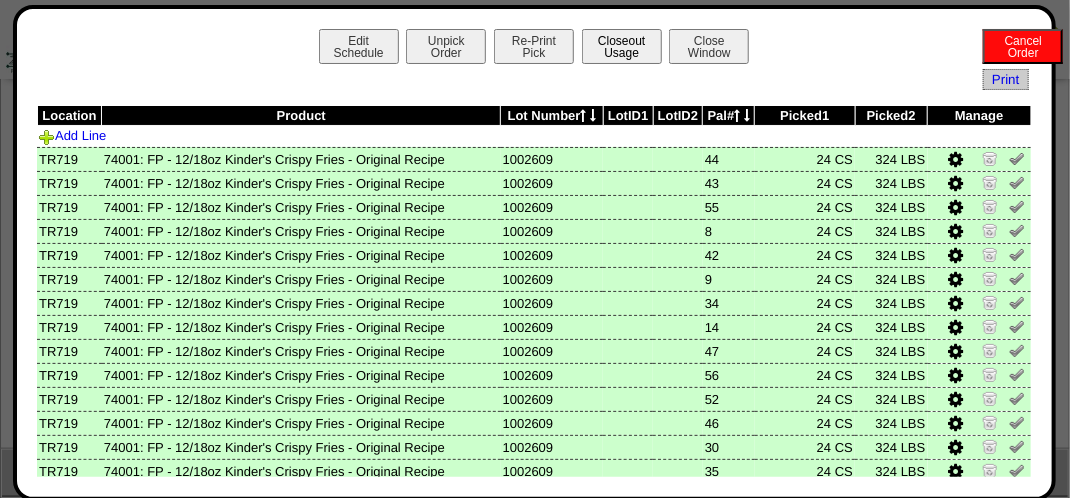 click on "Closeout Usage" at bounding box center [622, 46] 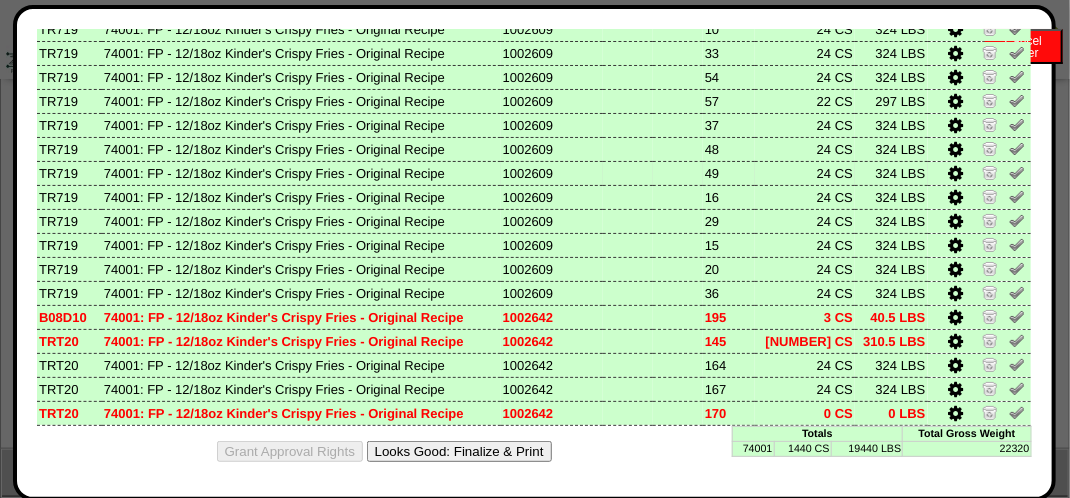 scroll, scrollTop: 1213, scrollLeft: 0, axis: vertical 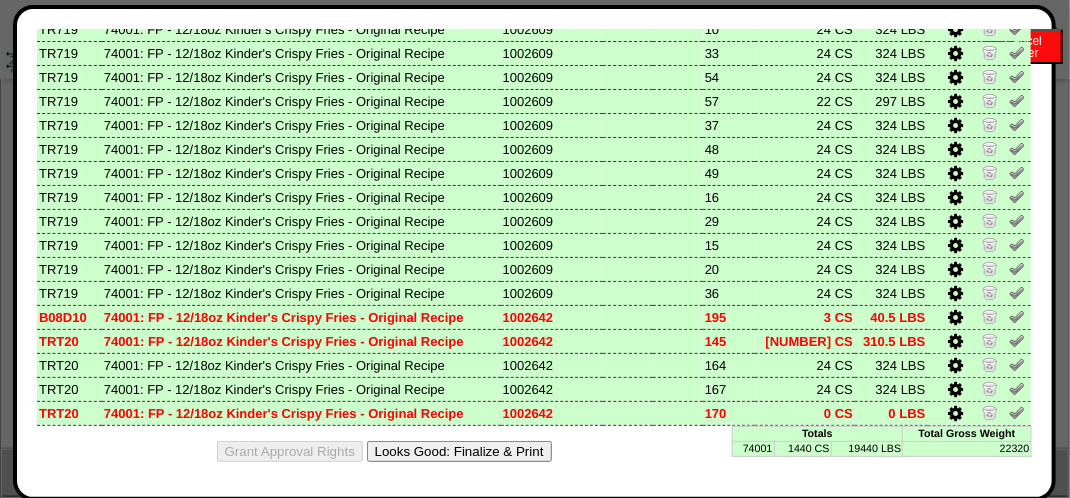 drag, startPoint x: 470, startPoint y: 453, endPoint x: 632, endPoint y: 170, distance: 326.0874 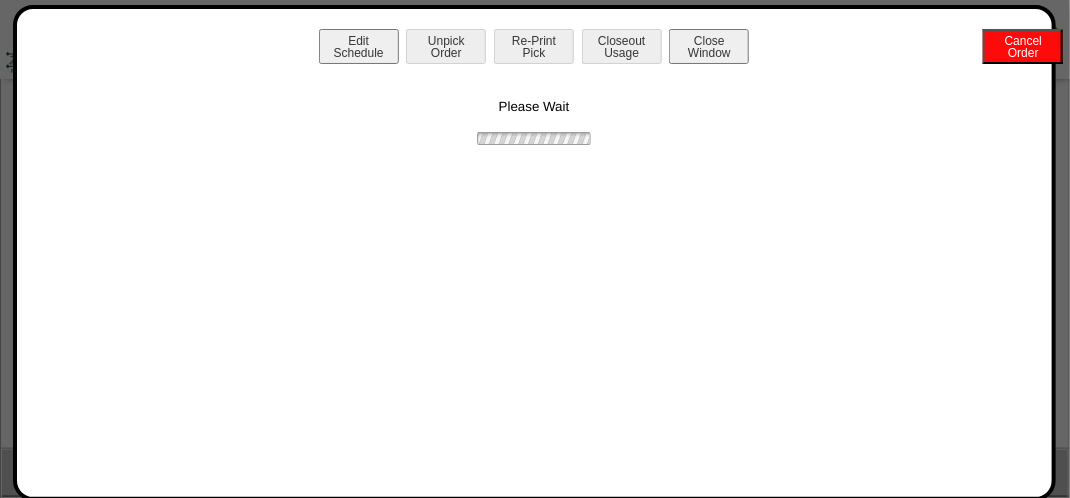 scroll, scrollTop: 0, scrollLeft: 0, axis: both 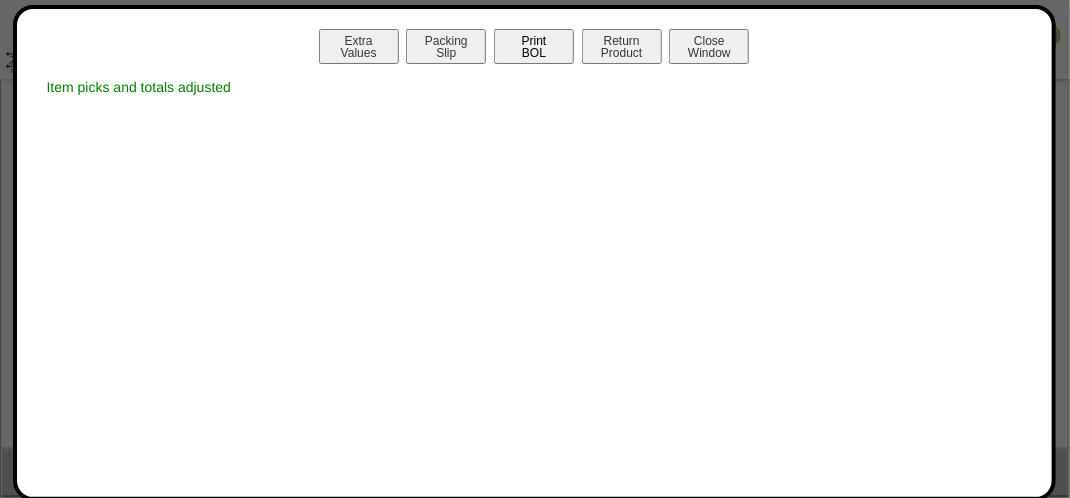 click on "Print BOL" at bounding box center [534, 46] 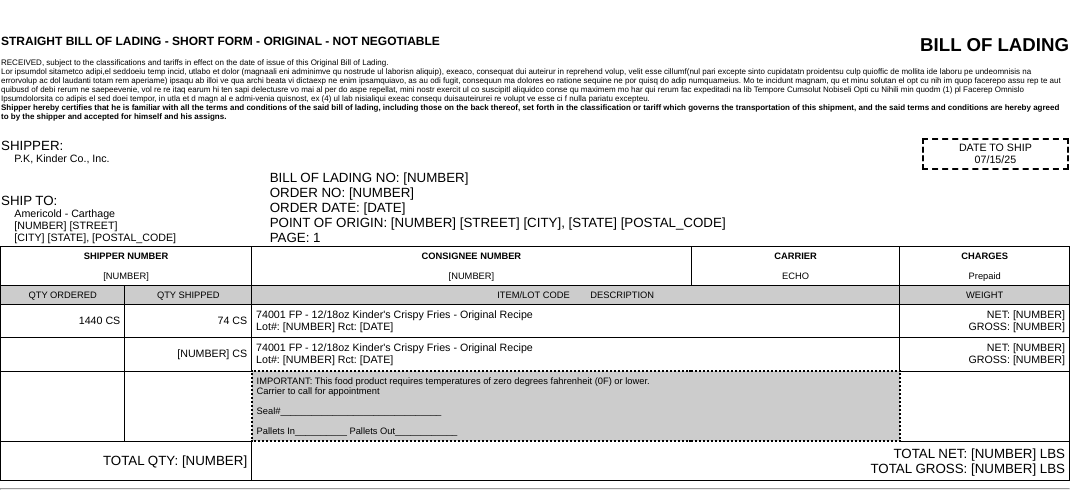 scroll, scrollTop: 0, scrollLeft: 0, axis: both 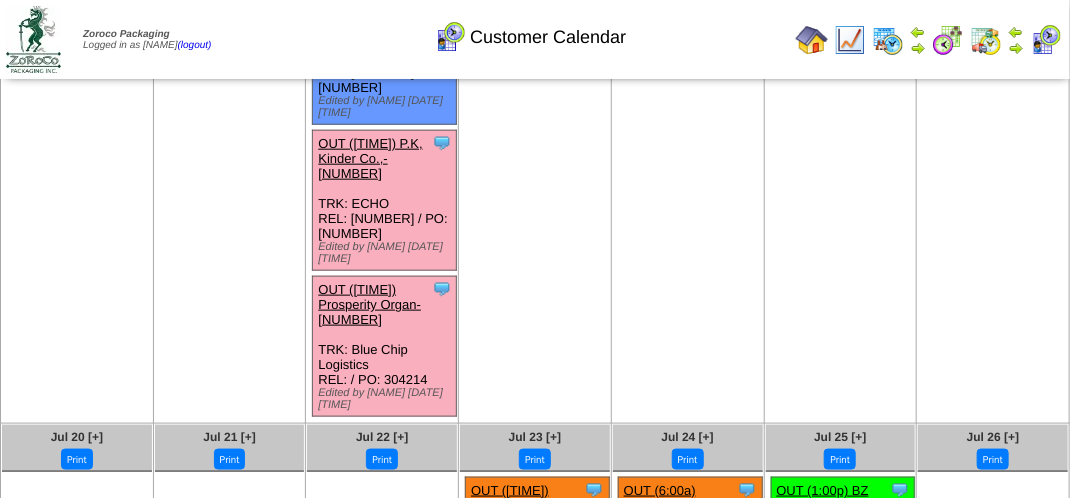 click on "OUT
(3:00p)
P.K, Kinder Co.,-144876" at bounding box center [370, 158] 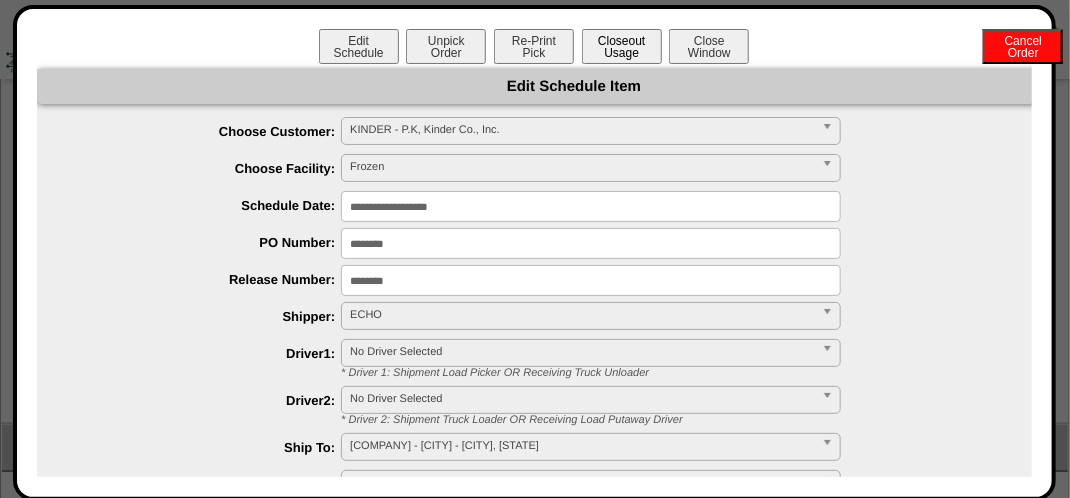 click on "Closeout Usage" at bounding box center (622, 46) 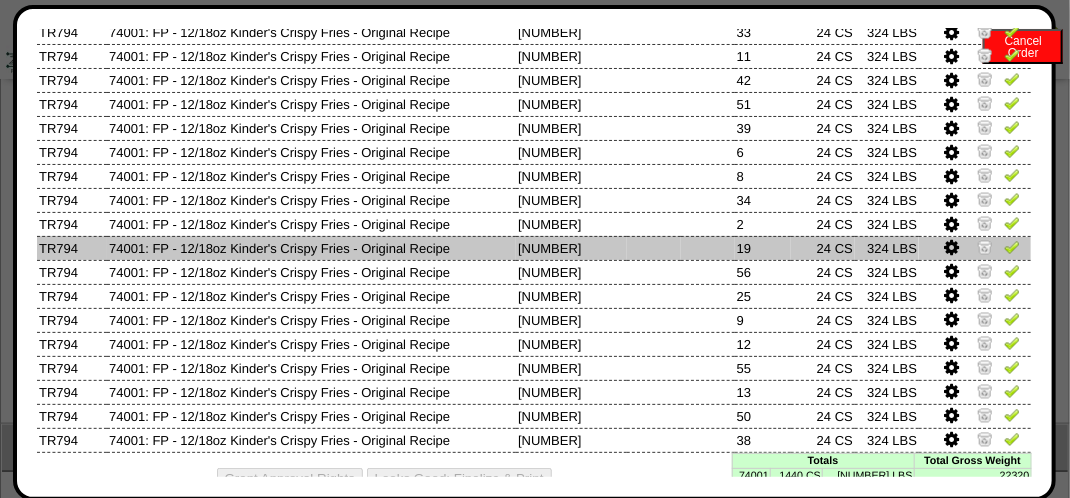 scroll, scrollTop: 1165, scrollLeft: 0, axis: vertical 